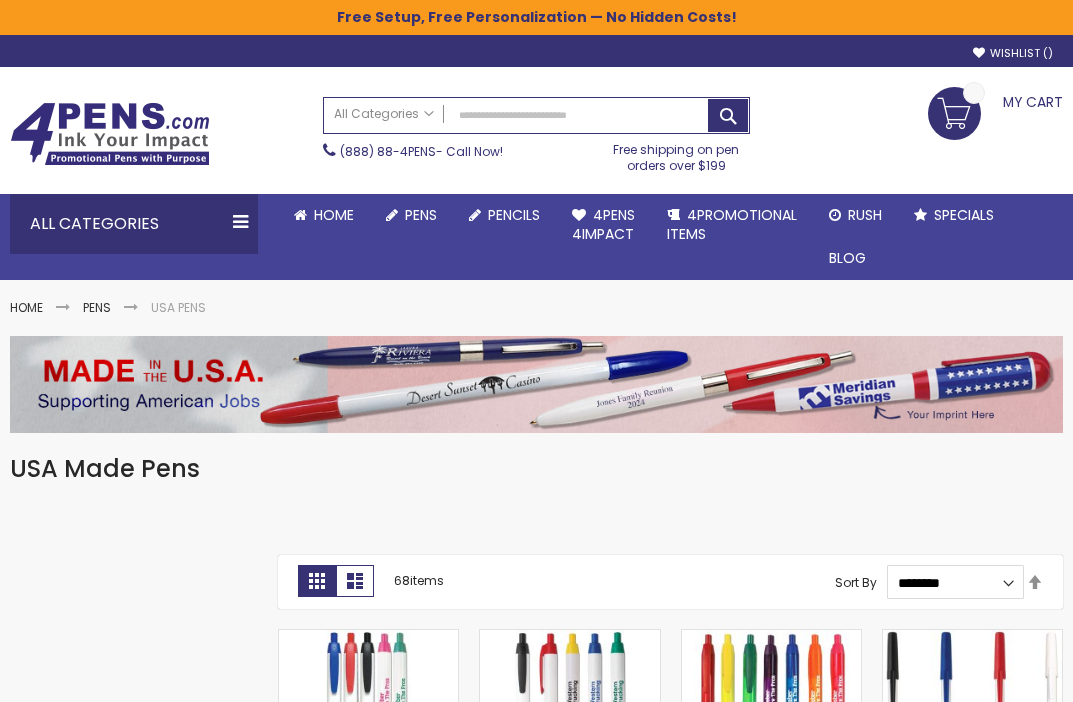scroll, scrollTop: 0, scrollLeft: 0, axis: both 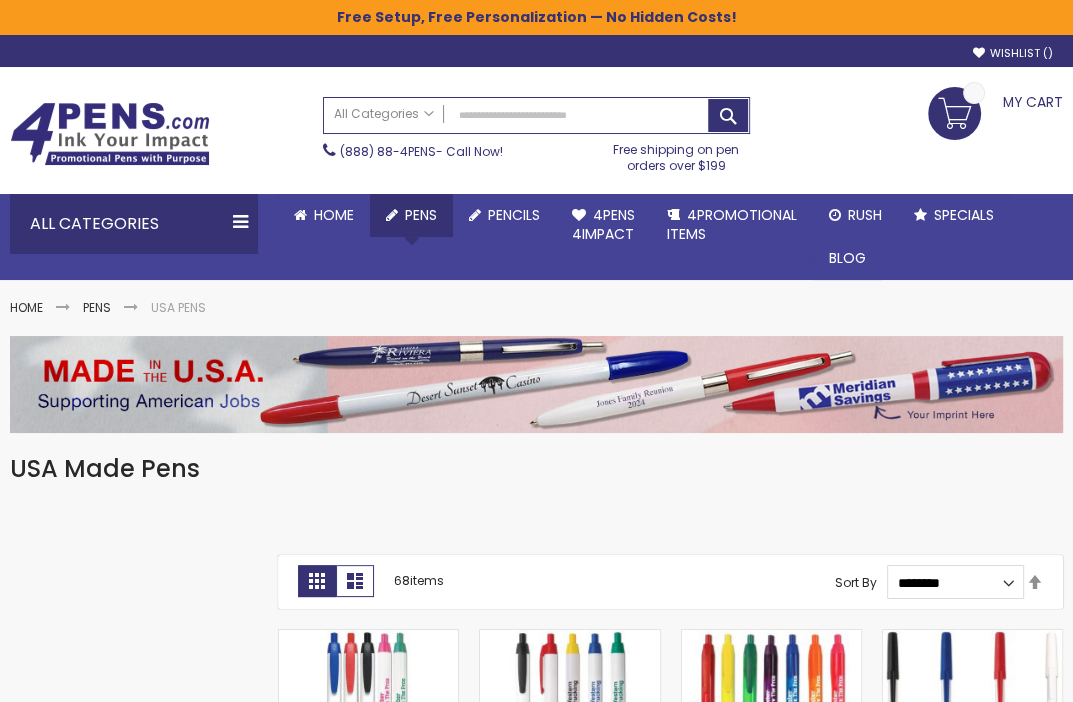 click on "Pens" 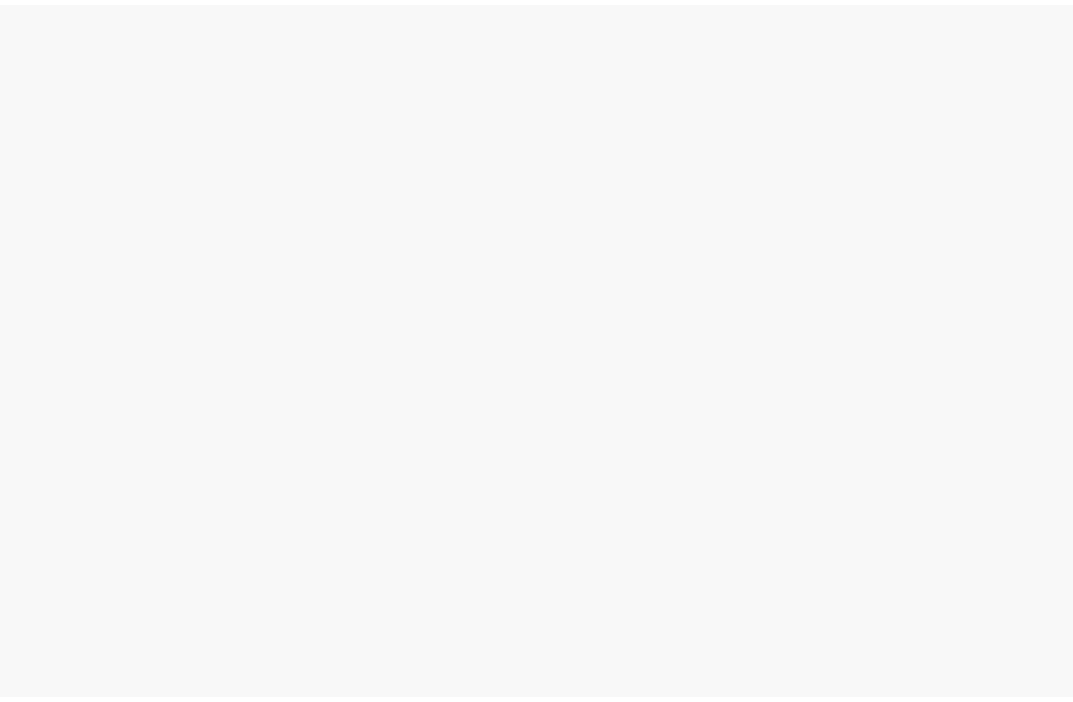 scroll, scrollTop: 0, scrollLeft: 0, axis: both 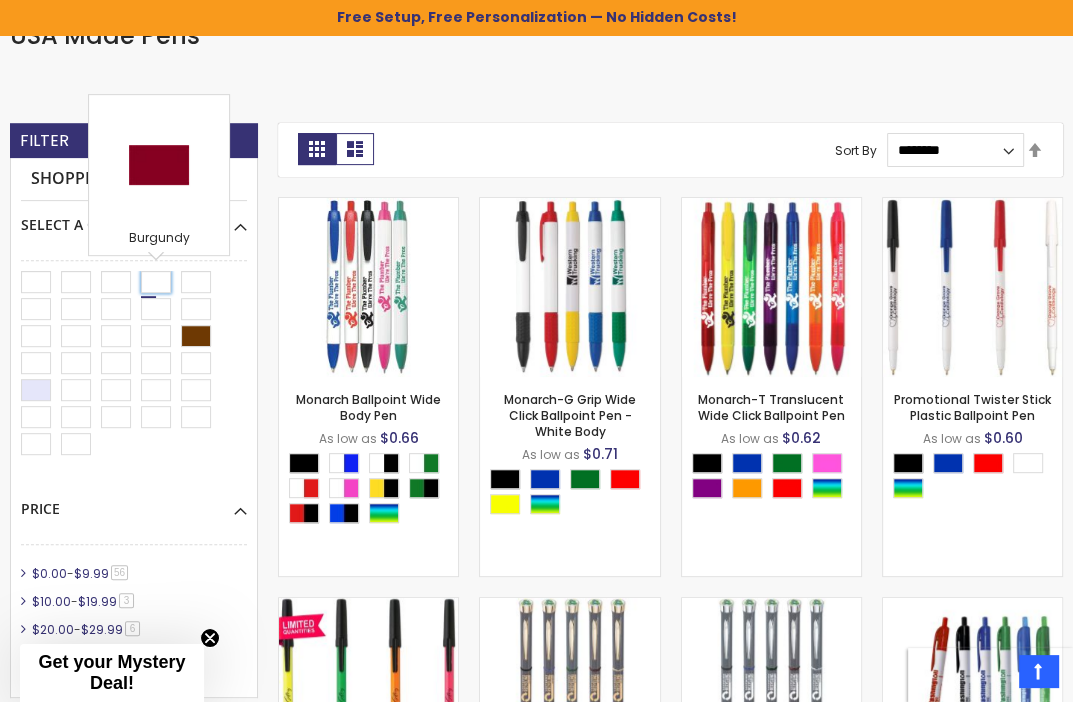 click at bounding box center (156, 282) 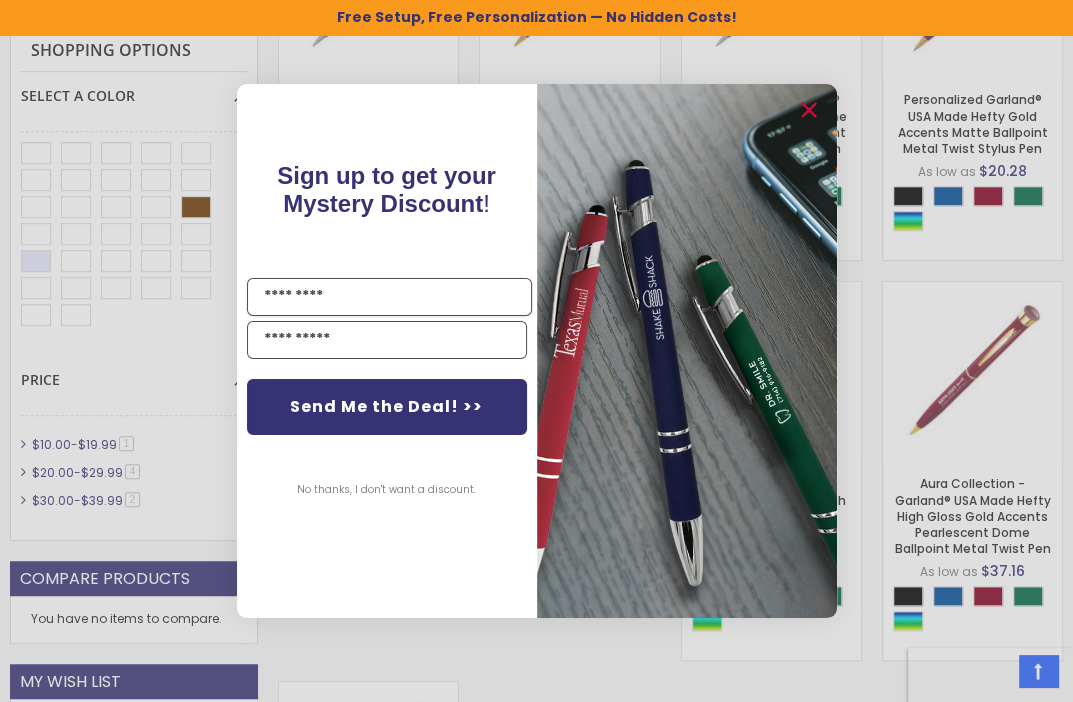 scroll, scrollTop: 734, scrollLeft: 0, axis: vertical 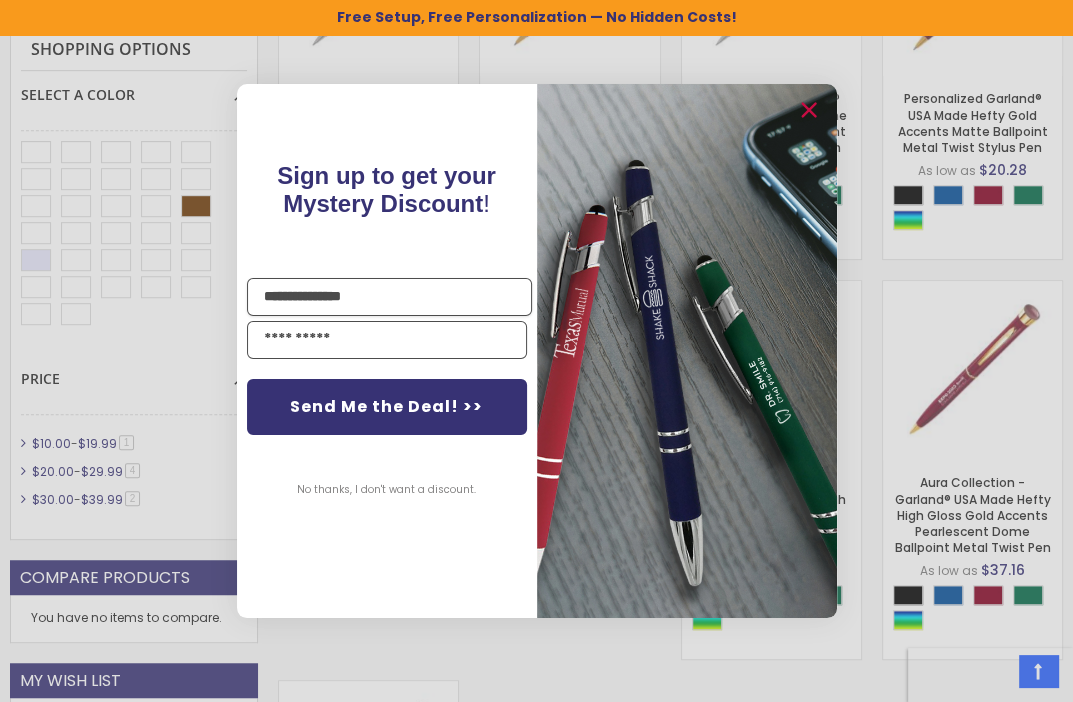 type on "**********" 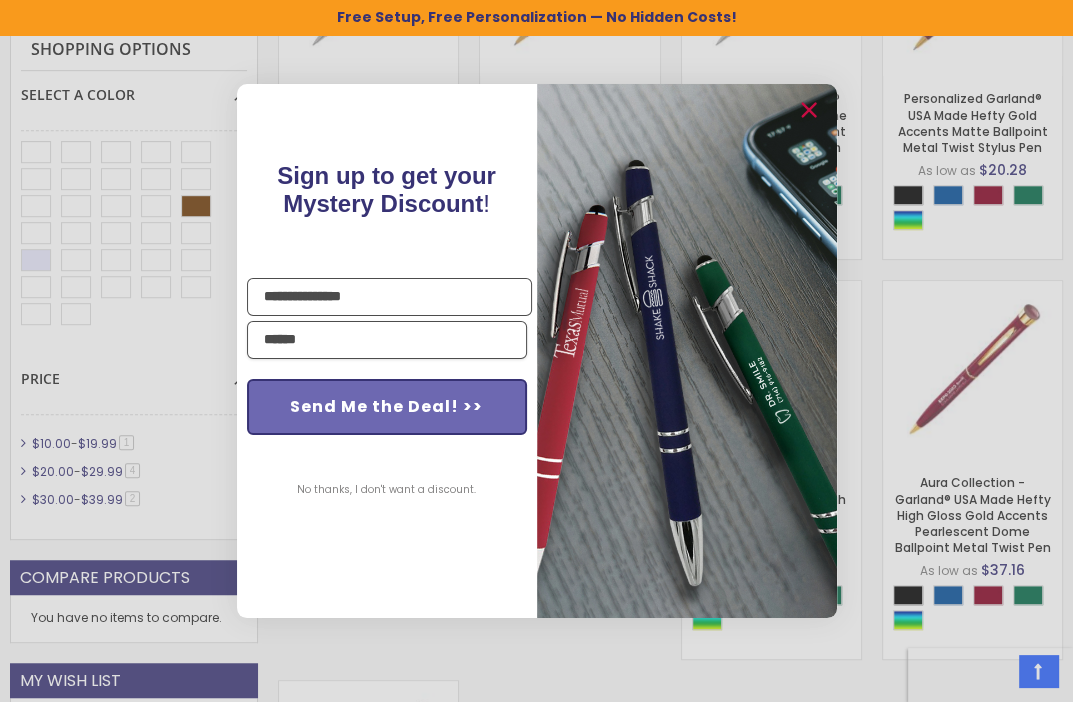 type on "**********" 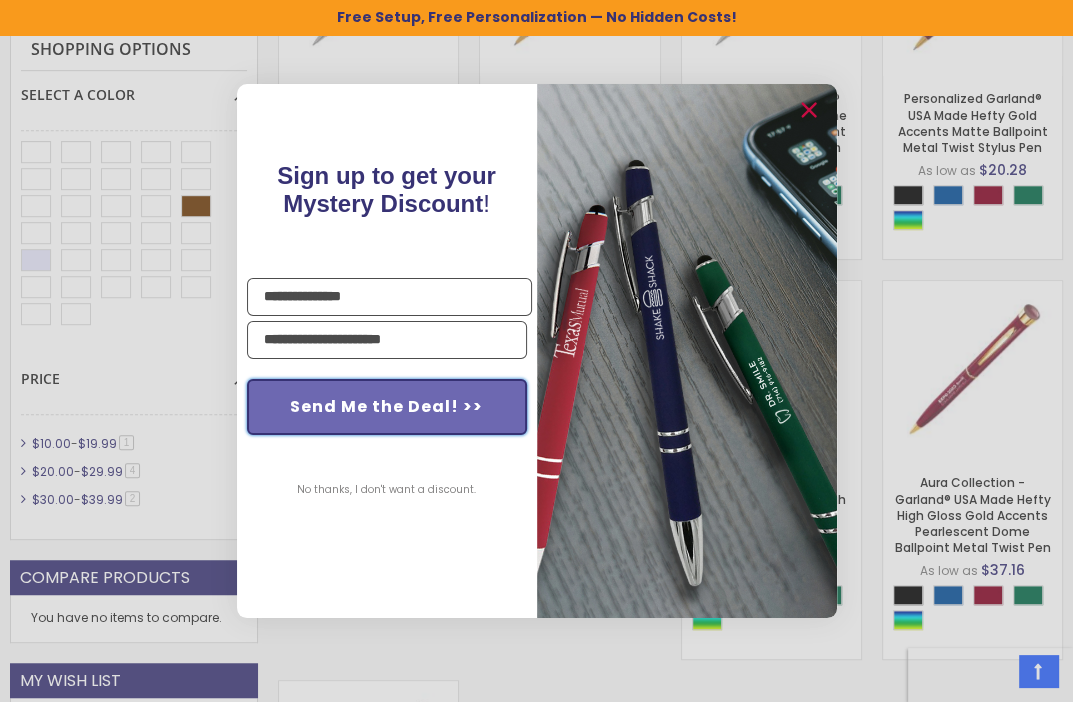 click on "Send Me the Deal! >>" at bounding box center [387, 407] 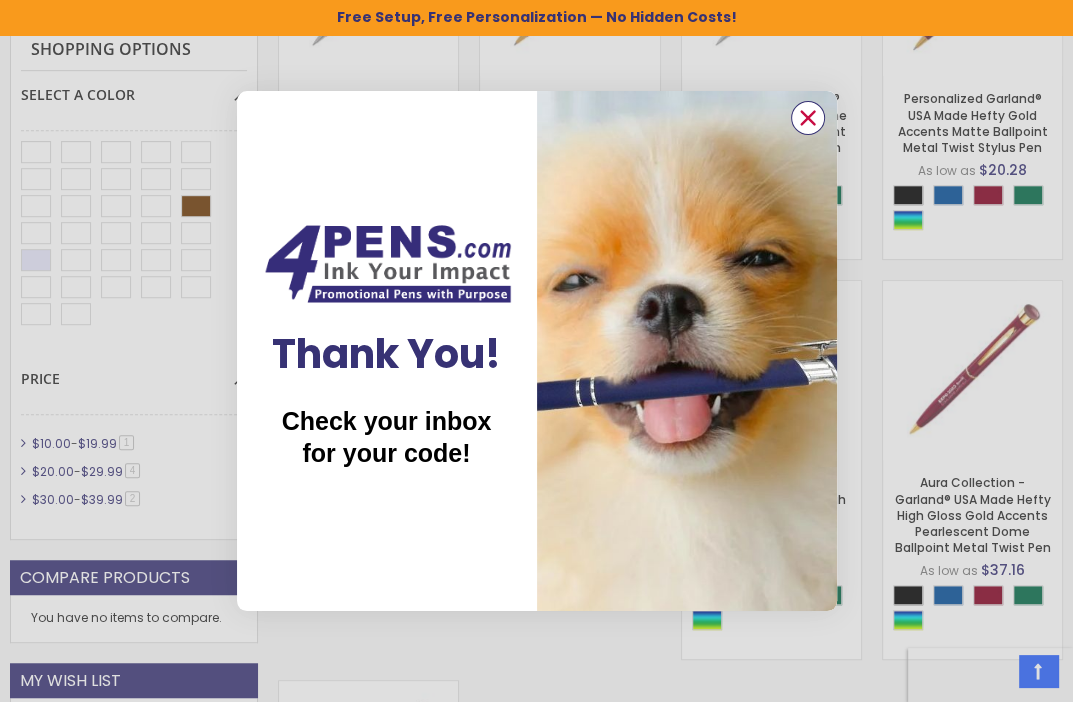 click 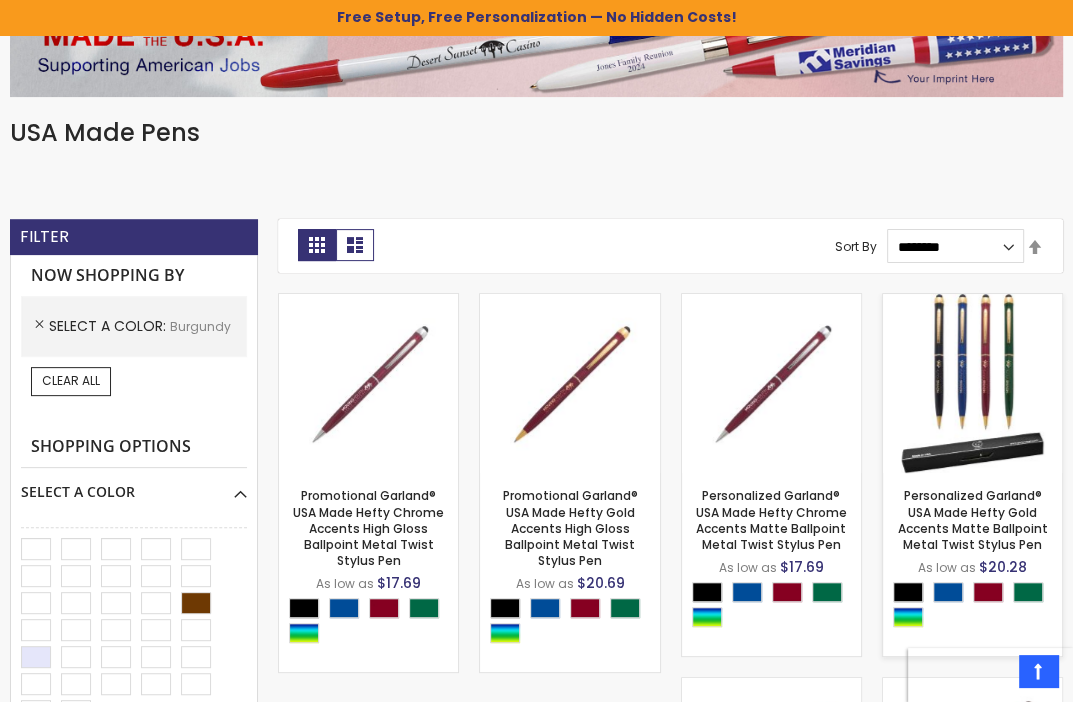 scroll, scrollTop: 335, scrollLeft: 0, axis: vertical 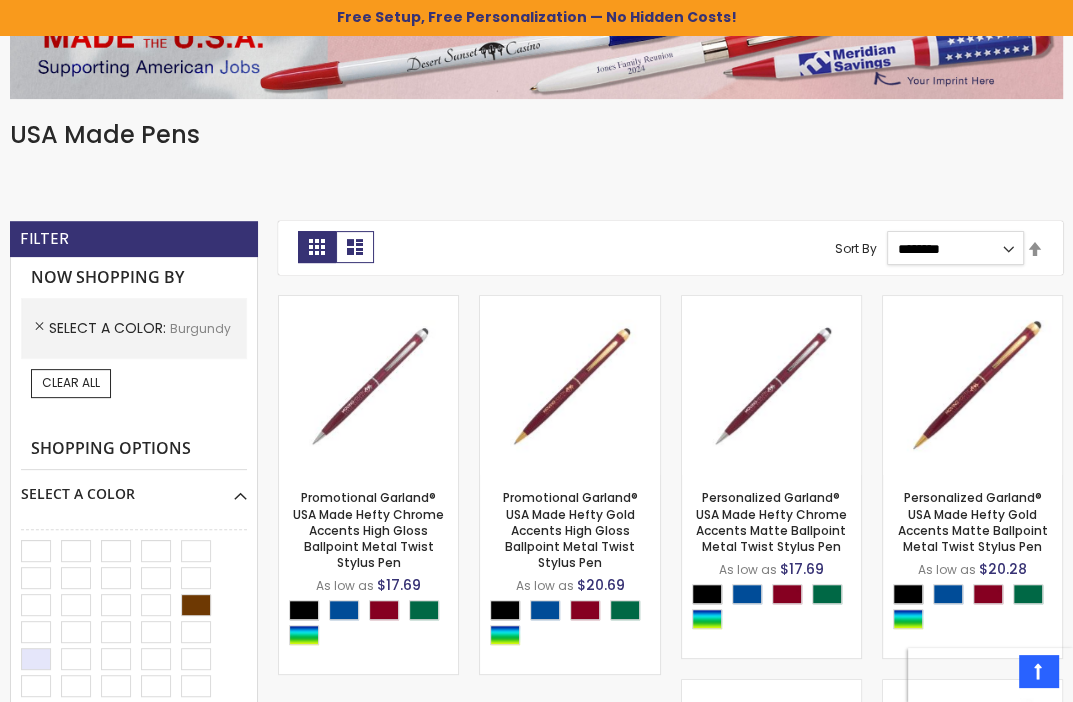 click on "**********" at bounding box center [955, 248] 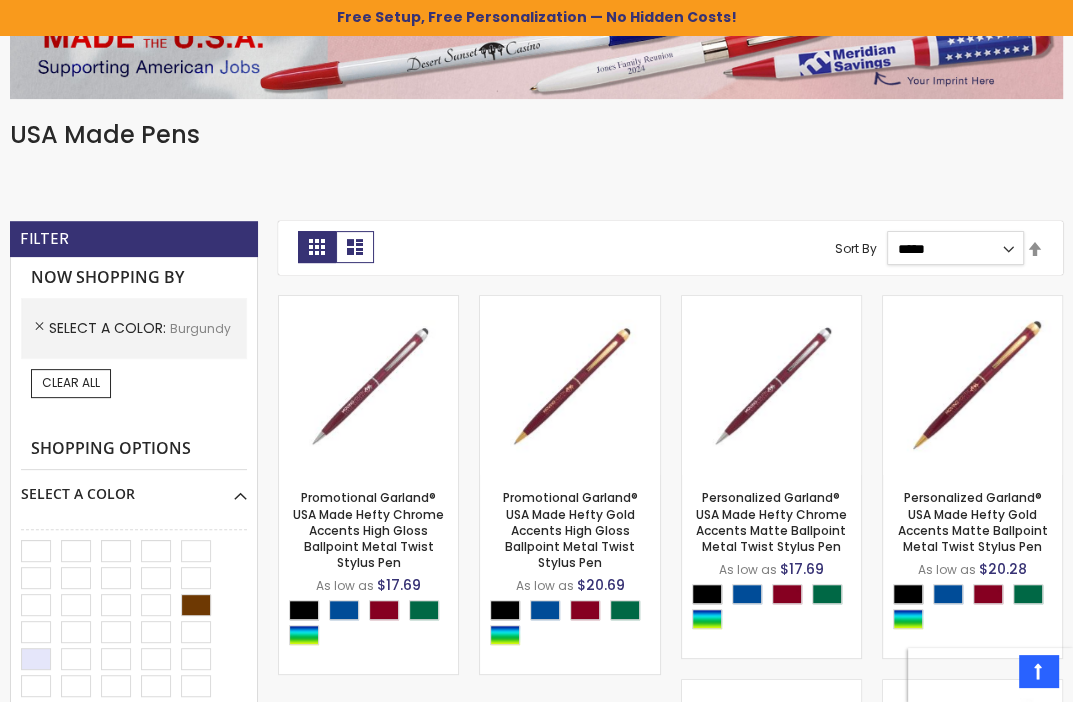 click on "**********" at bounding box center [955, 248] 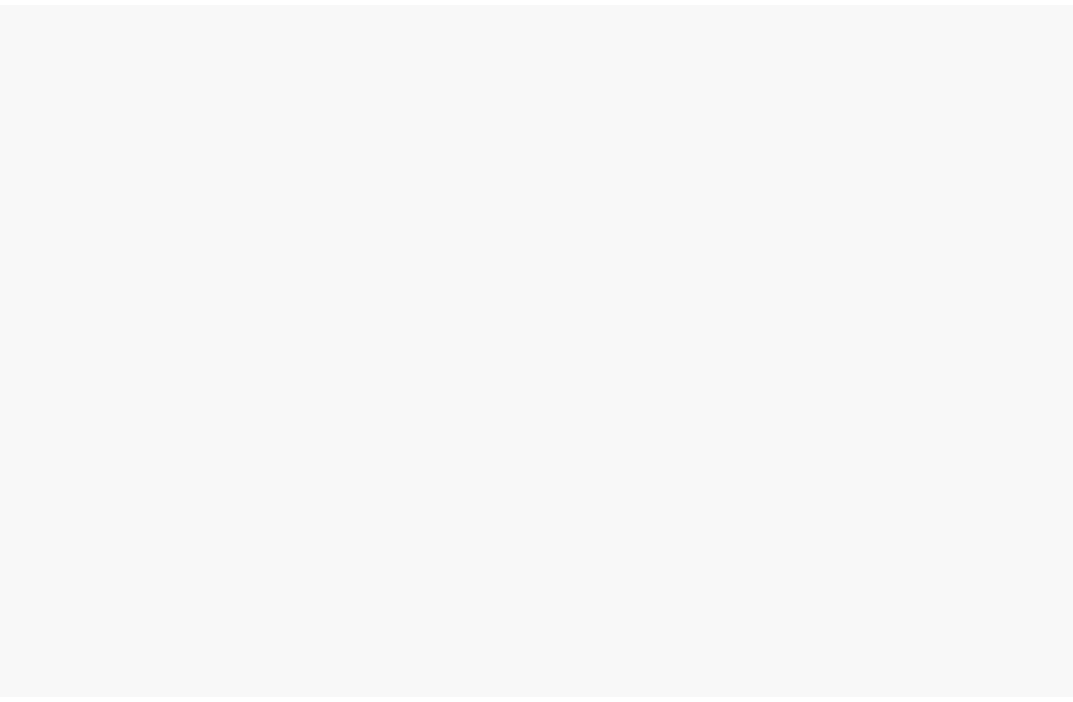 scroll, scrollTop: 0, scrollLeft: 0, axis: both 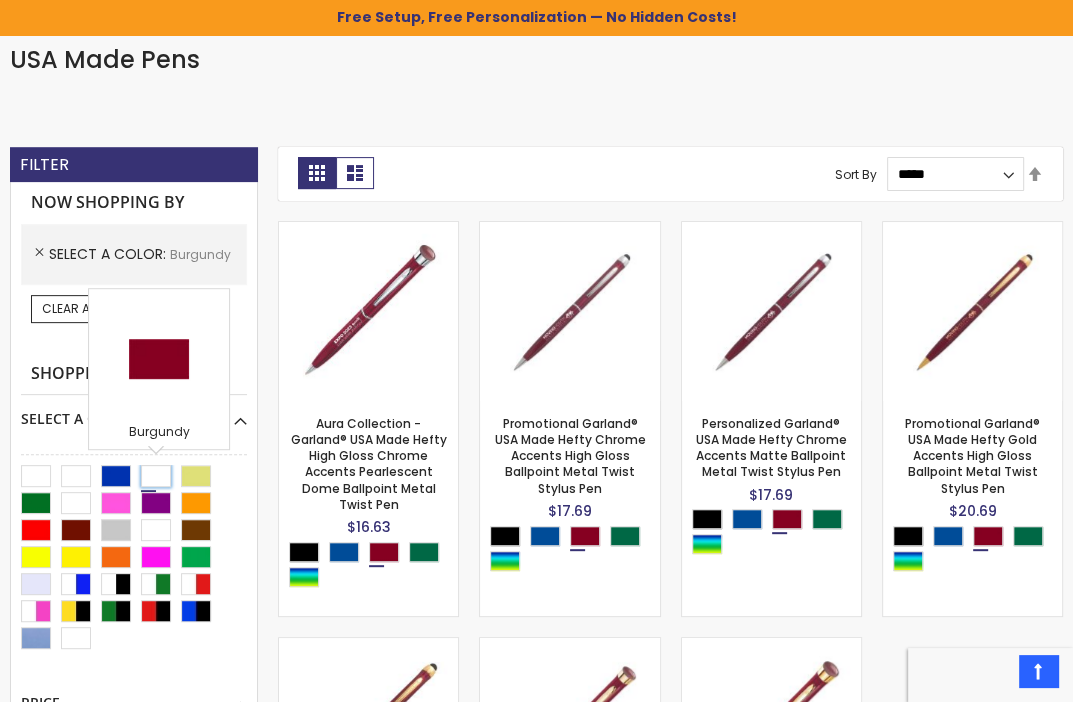 click at bounding box center (156, 476) 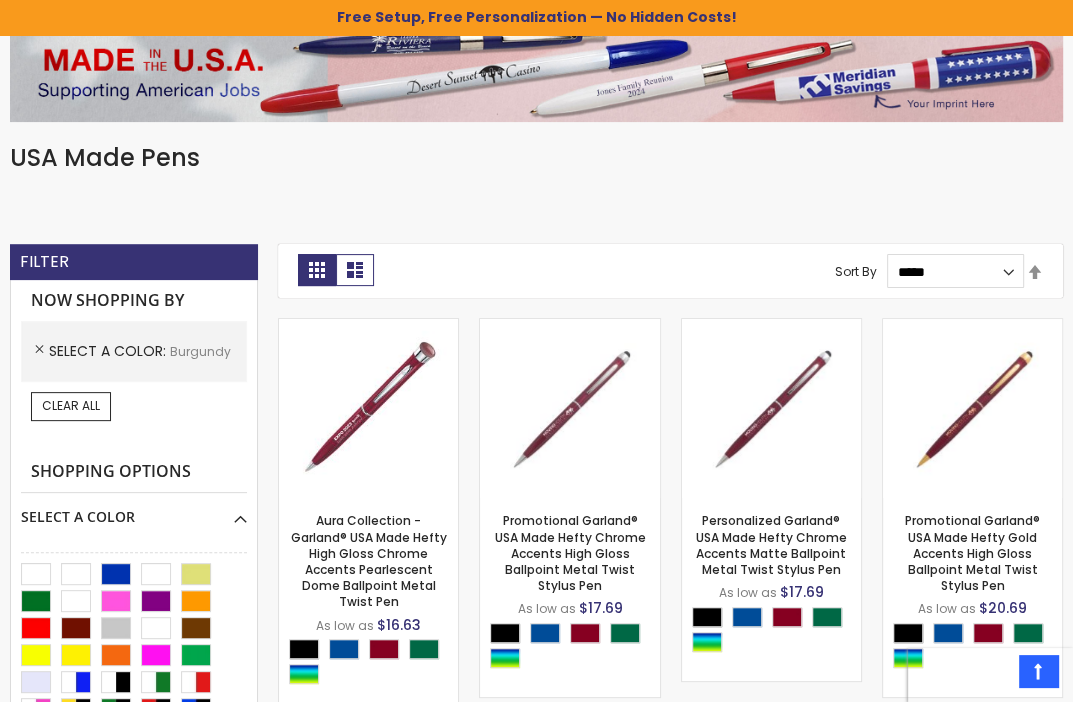 scroll, scrollTop: 311, scrollLeft: 0, axis: vertical 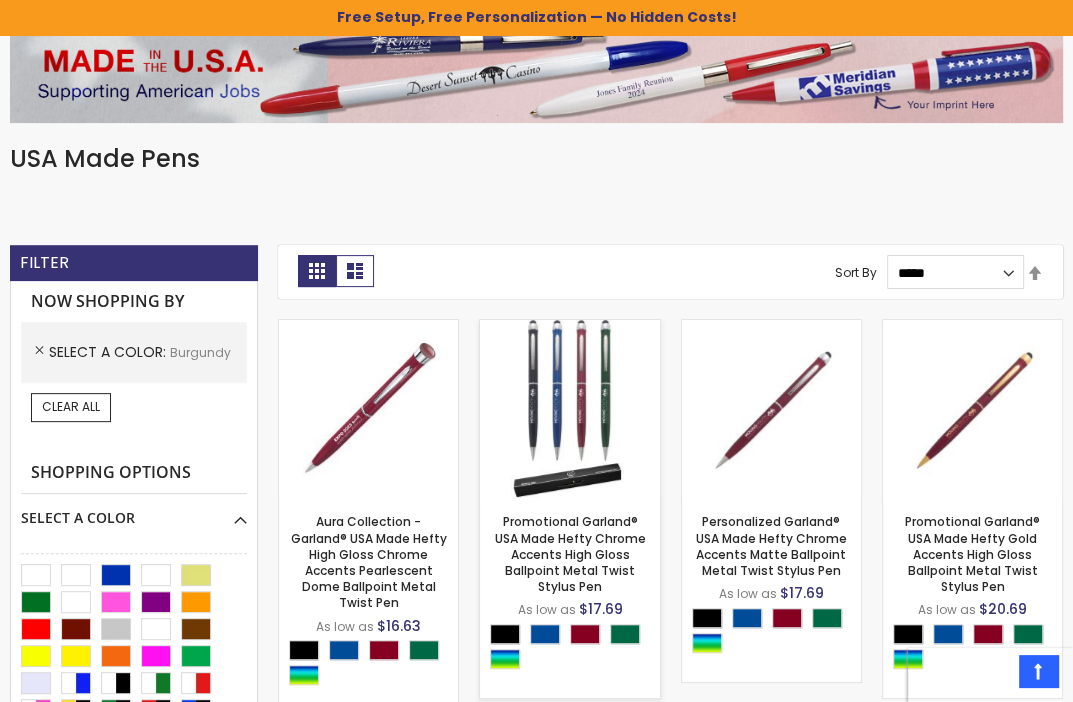 click at bounding box center (569, 409) 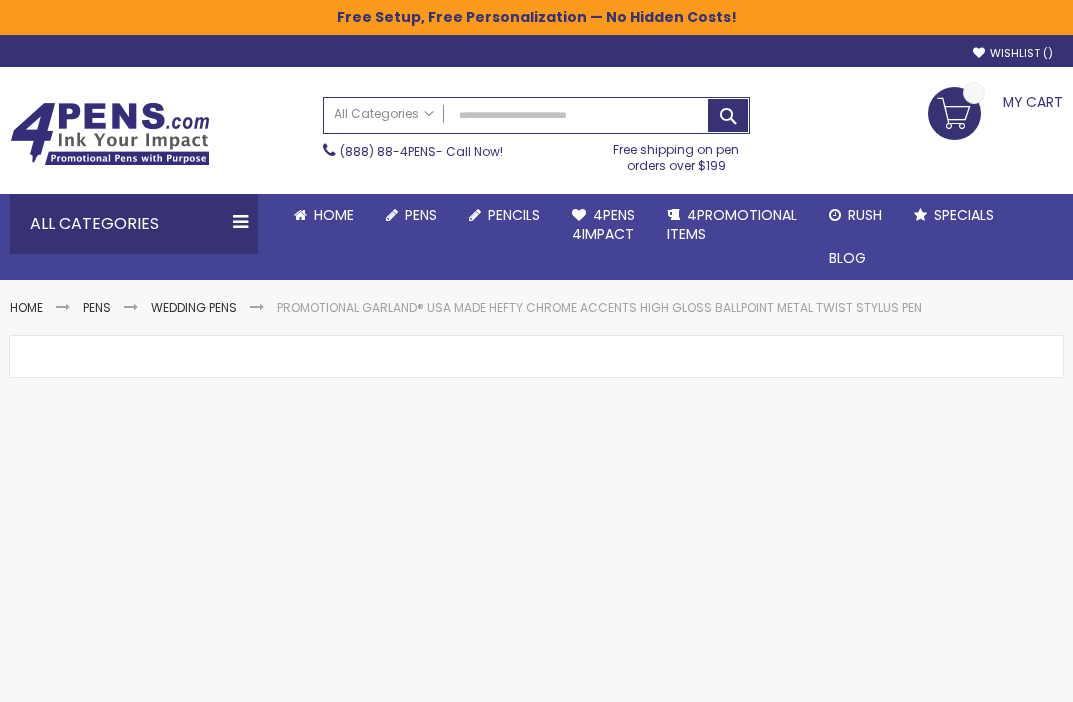 scroll, scrollTop: 0, scrollLeft: 0, axis: both 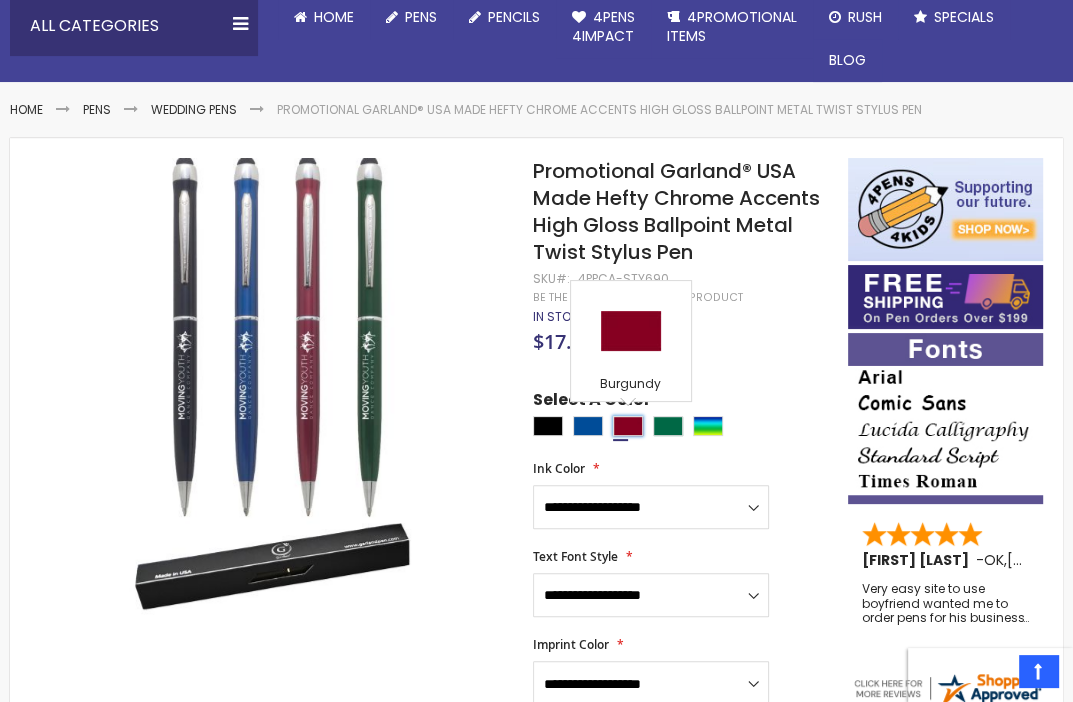 click at bounding box center [628, 426] 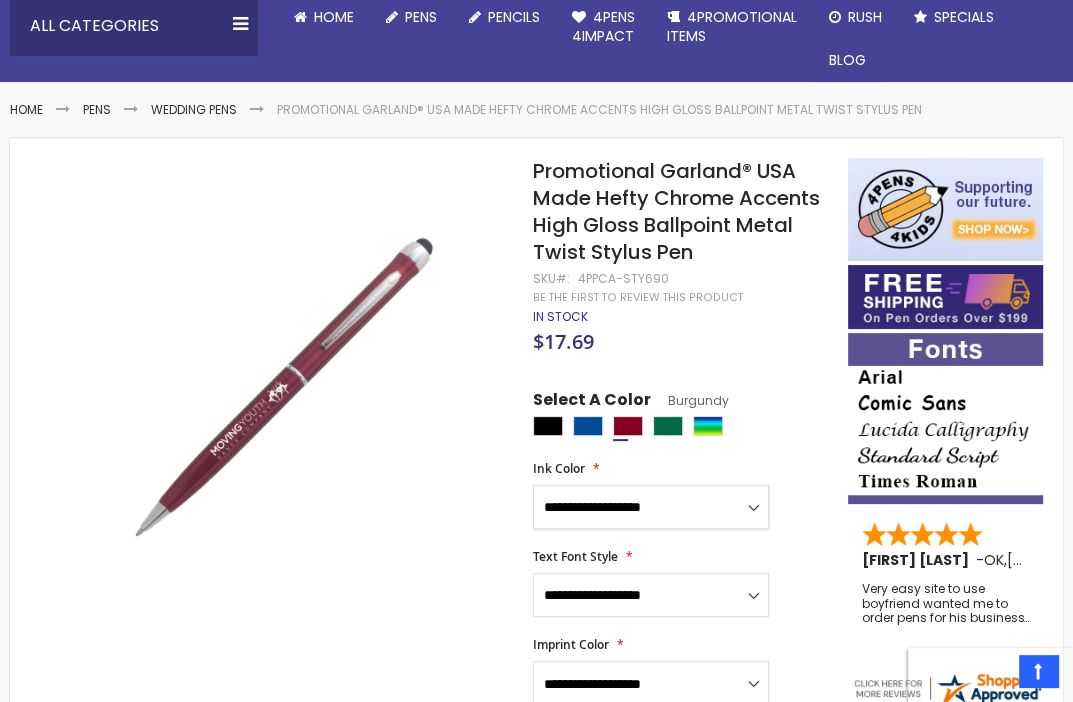 click on "**********" at bounding box center [651, 507] 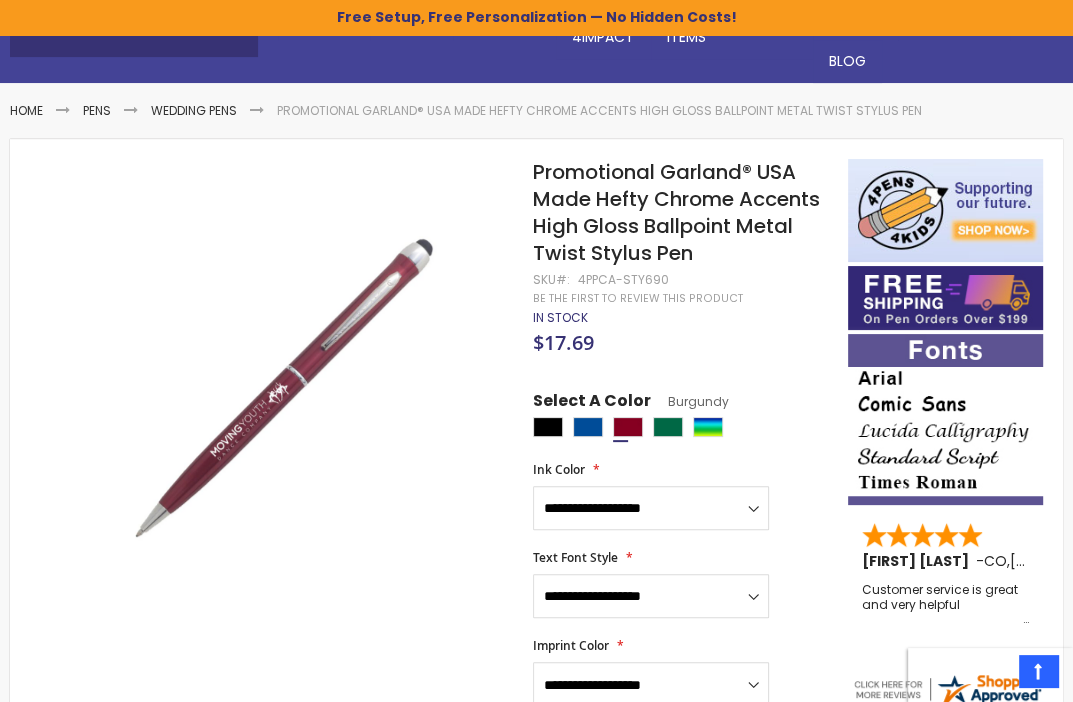 click on "**********" at bounding box center [680, 496] 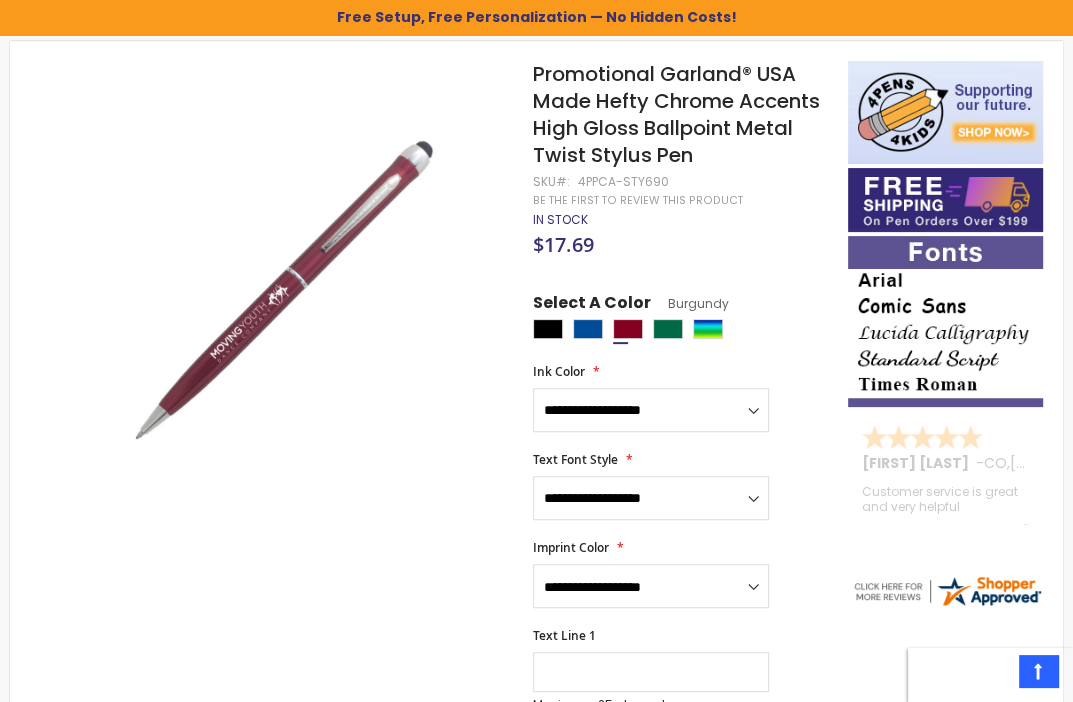 scroll, scrollTop: 298, scrollLeft: 0, axis: vertical 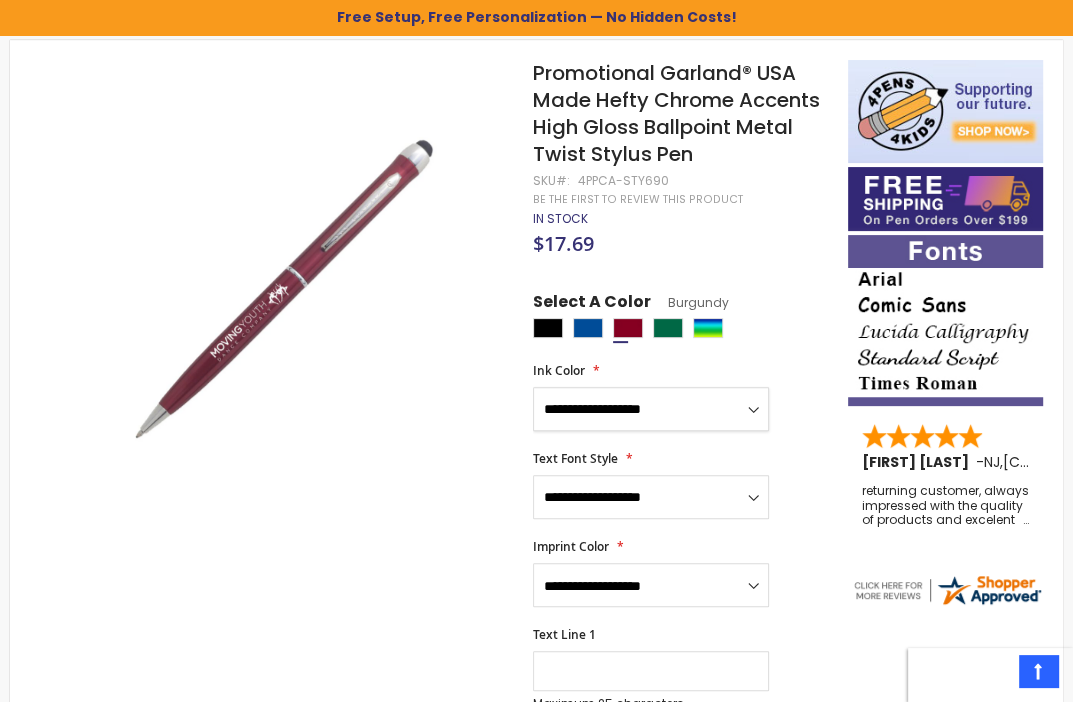 click on "**********" at bounding box center [651, 409] 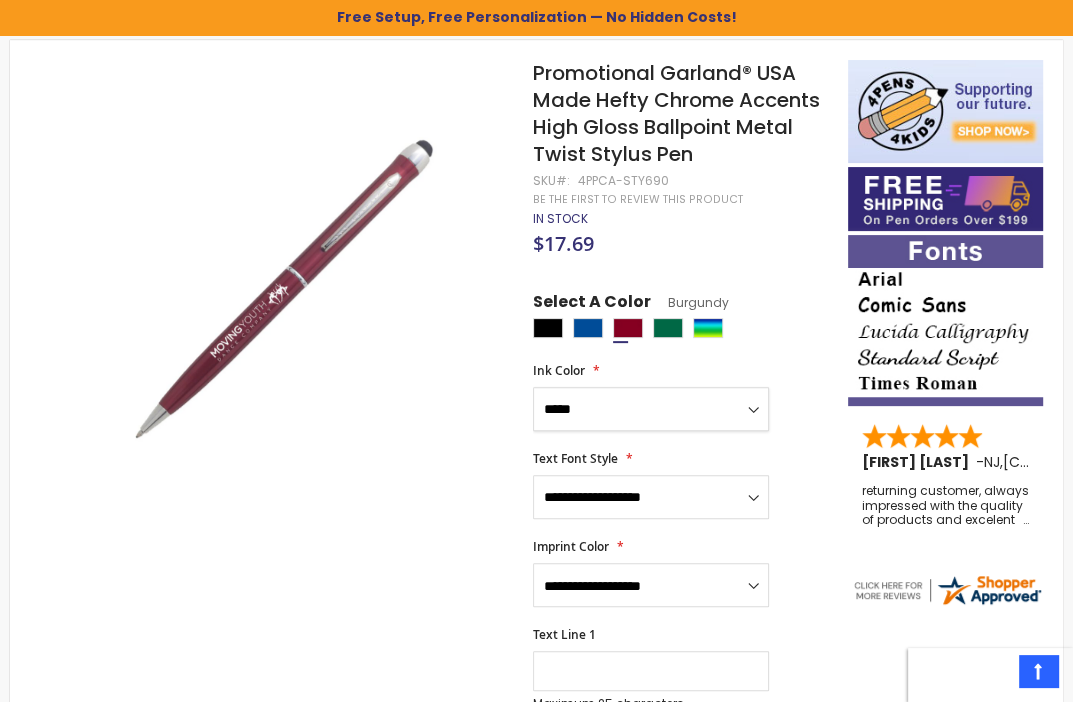 click on "**********" at bounding box center (651, 409) 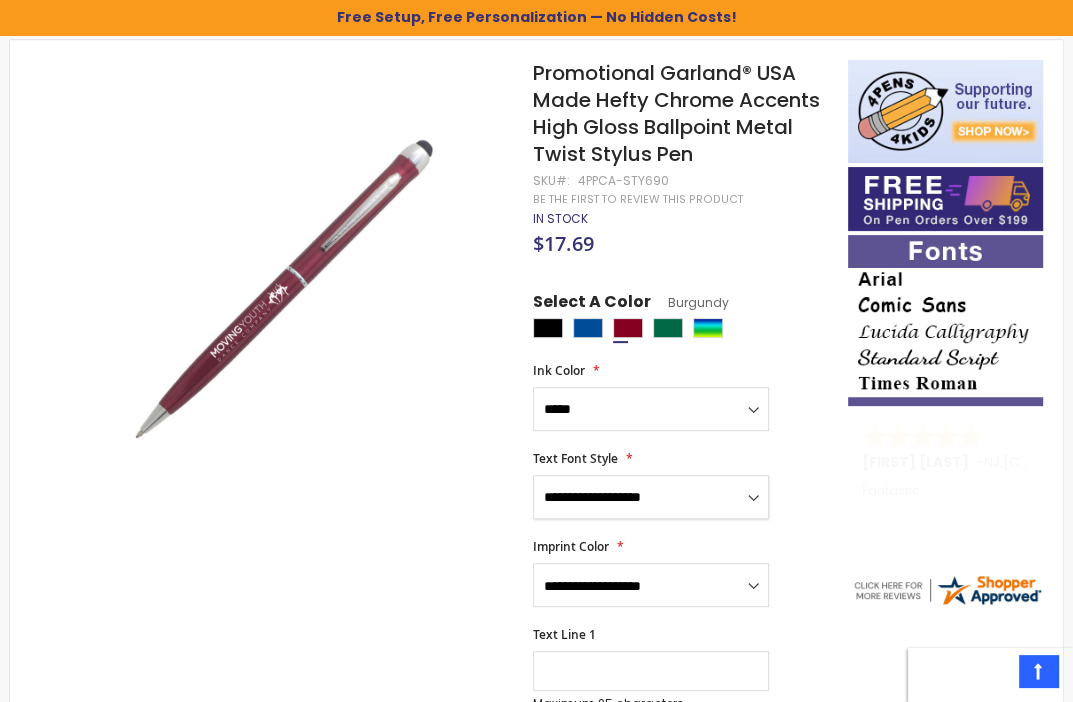 click on "**********" at bounding box center [651, 497] 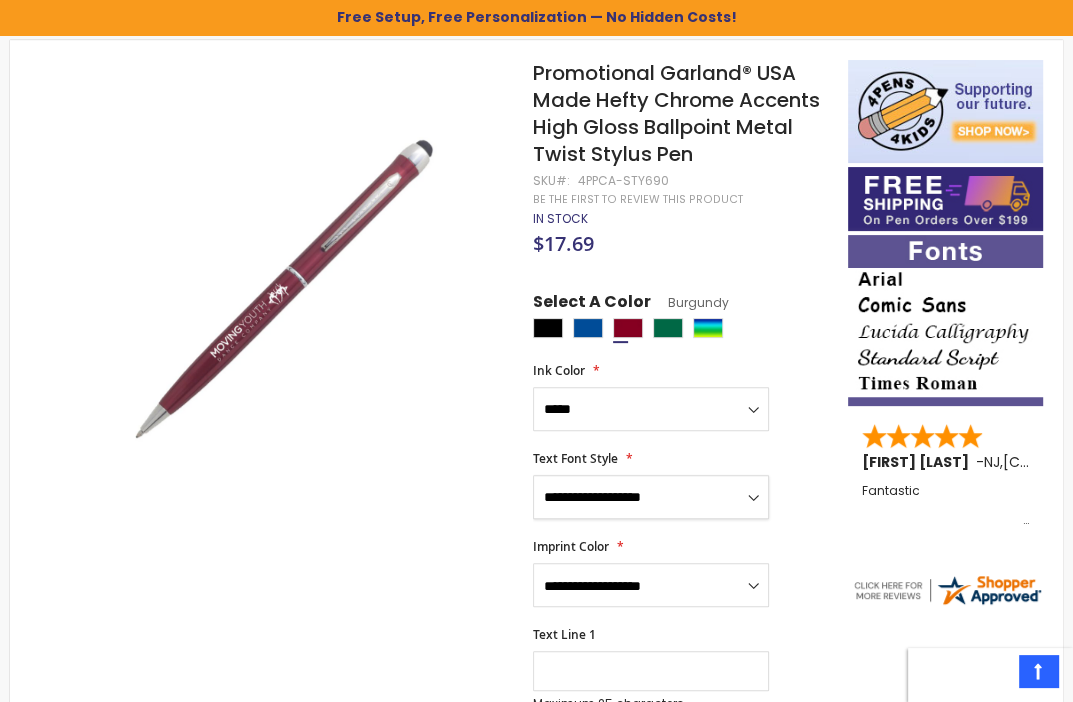 select on "*****" 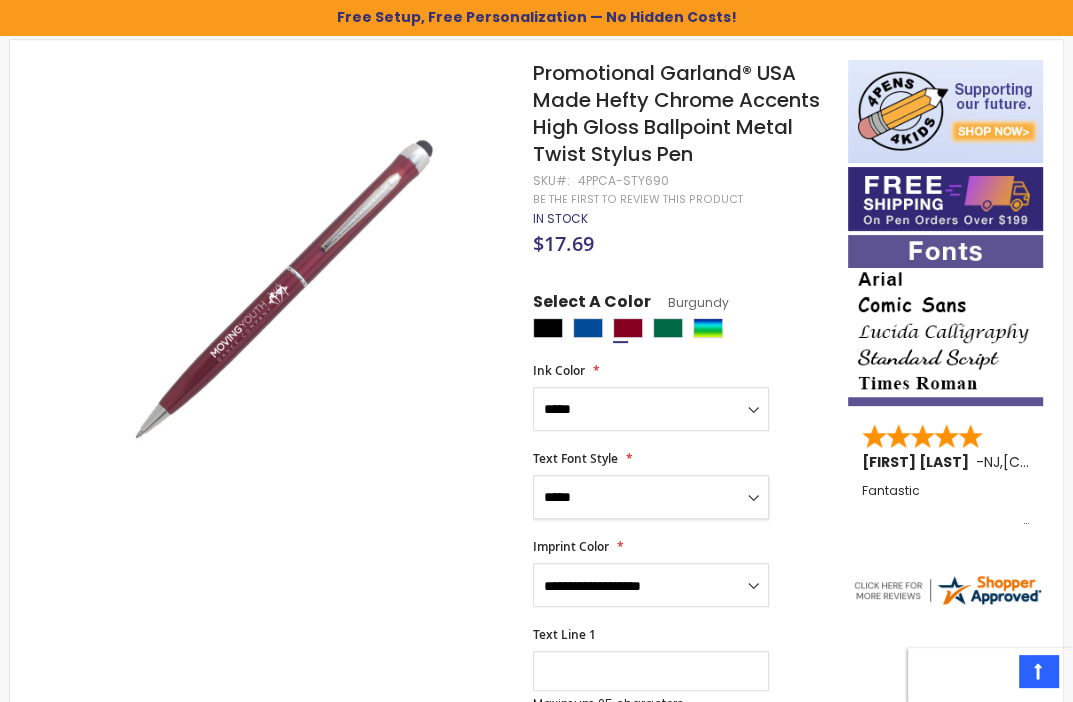 click on "**********" at bounding box center [651, 497] 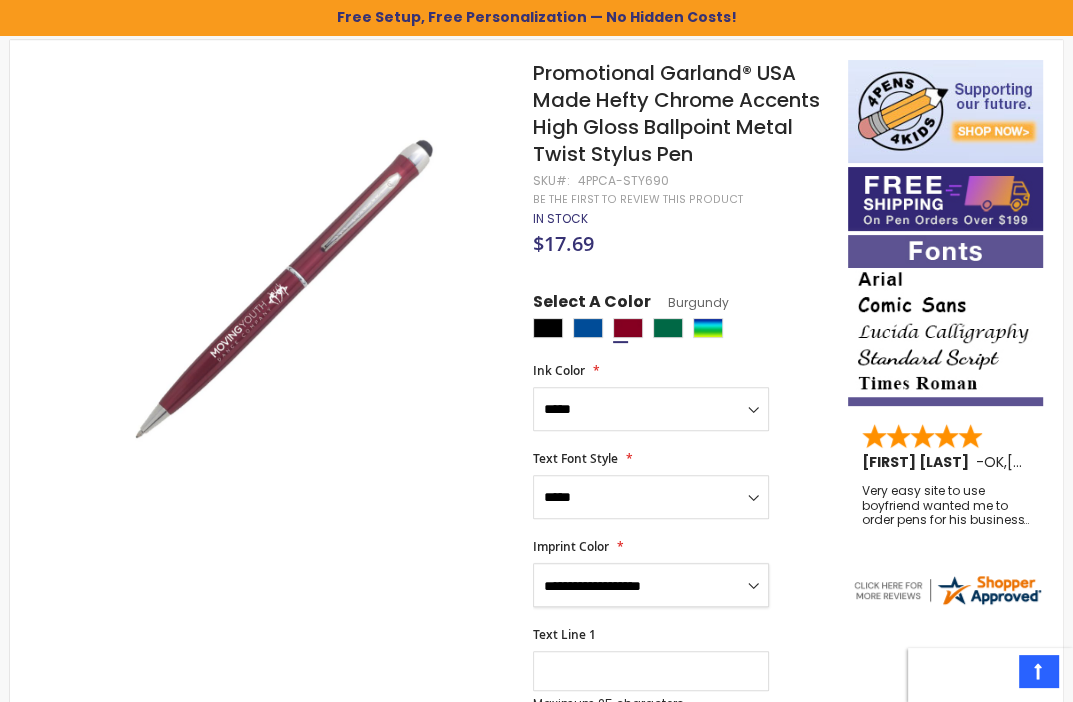 click on "**********" at bounding box center (651, 585) 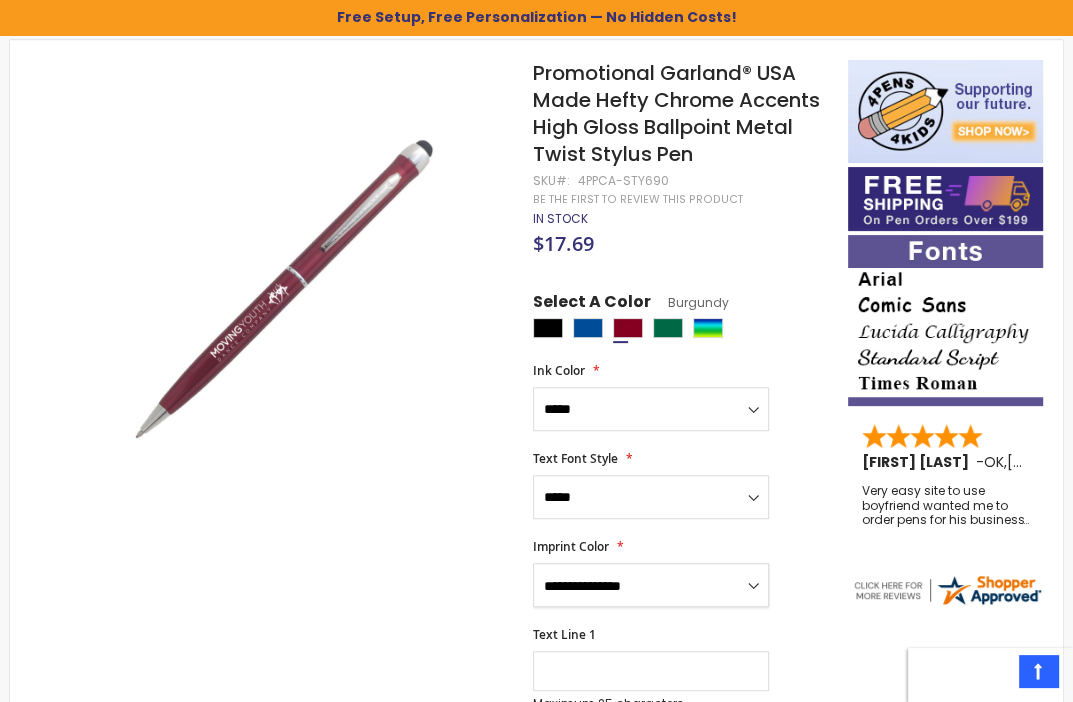 click on "**********" at bounding box center [651, 585] 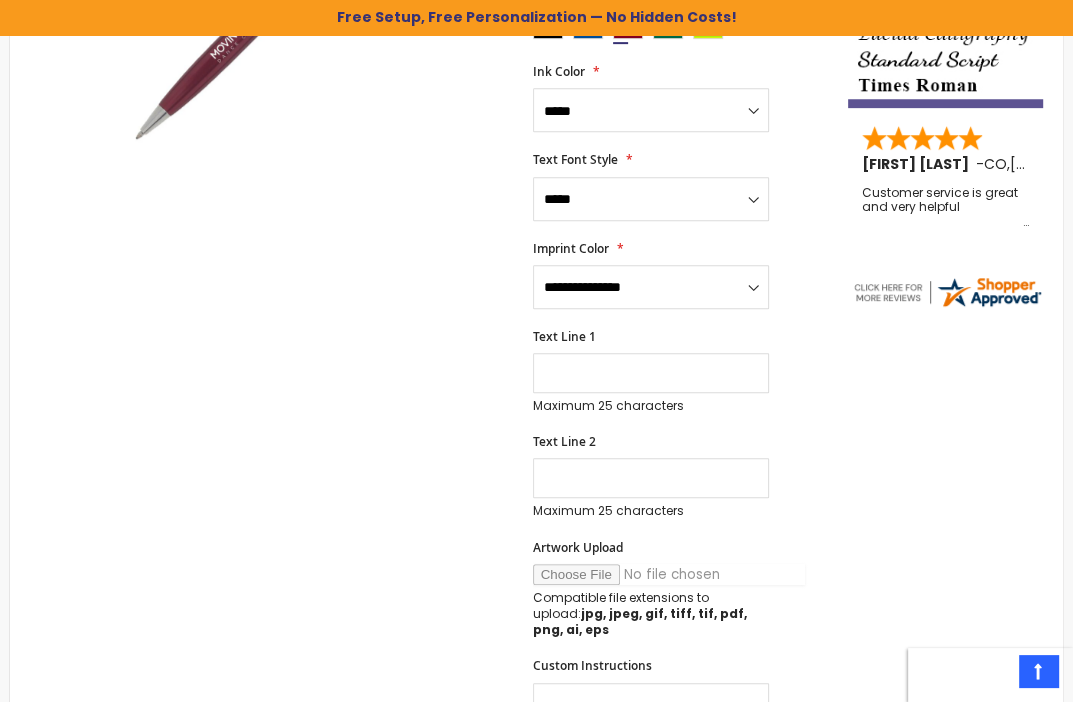 click on "Artwork Upload" at bounding box center (669, 574) 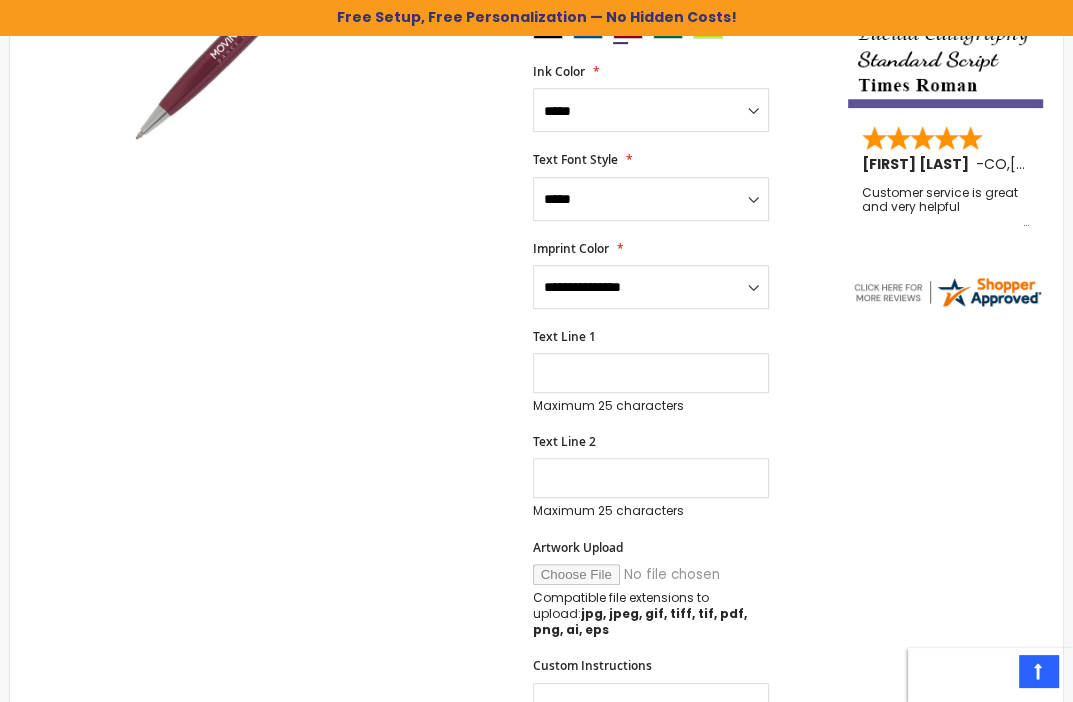scroll, scrollTop: 597, scrollLeft: 0, axis: vertical 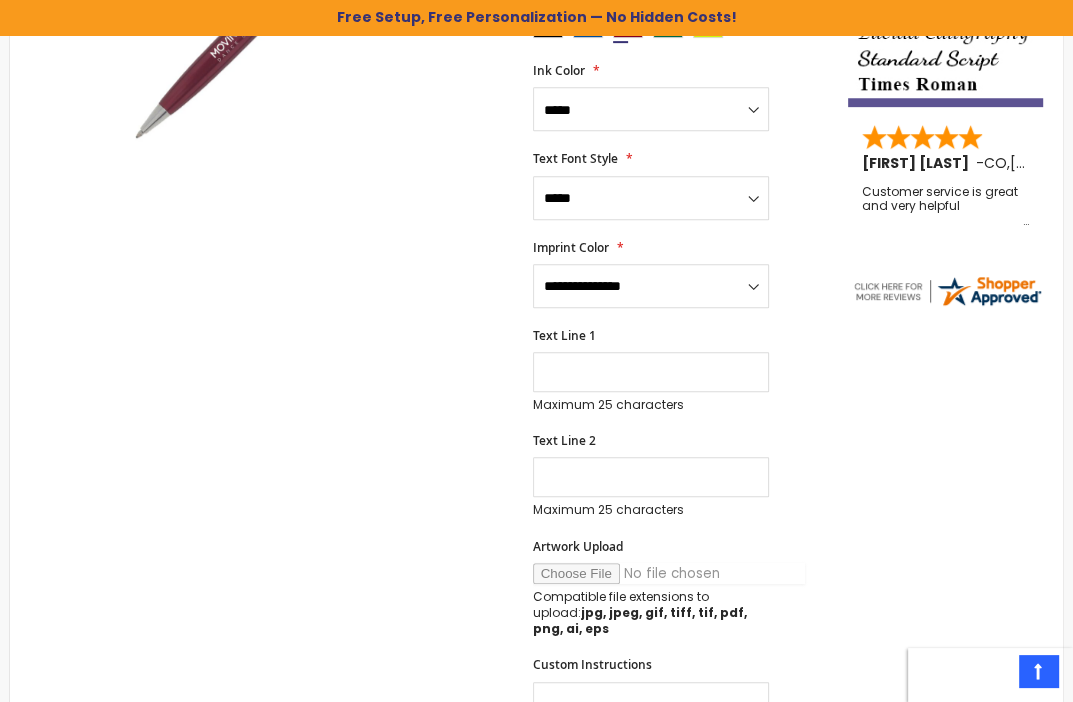 type on "**********" 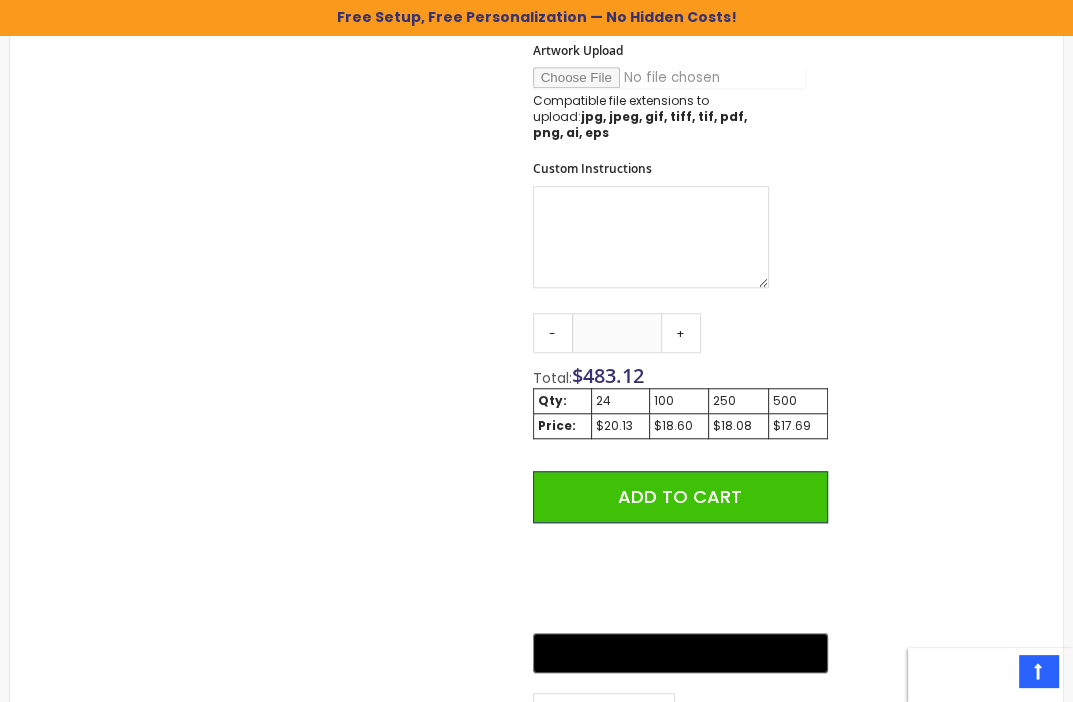 scroll, scrollTop: 1094, scrollLeft: 0, axis: vertical 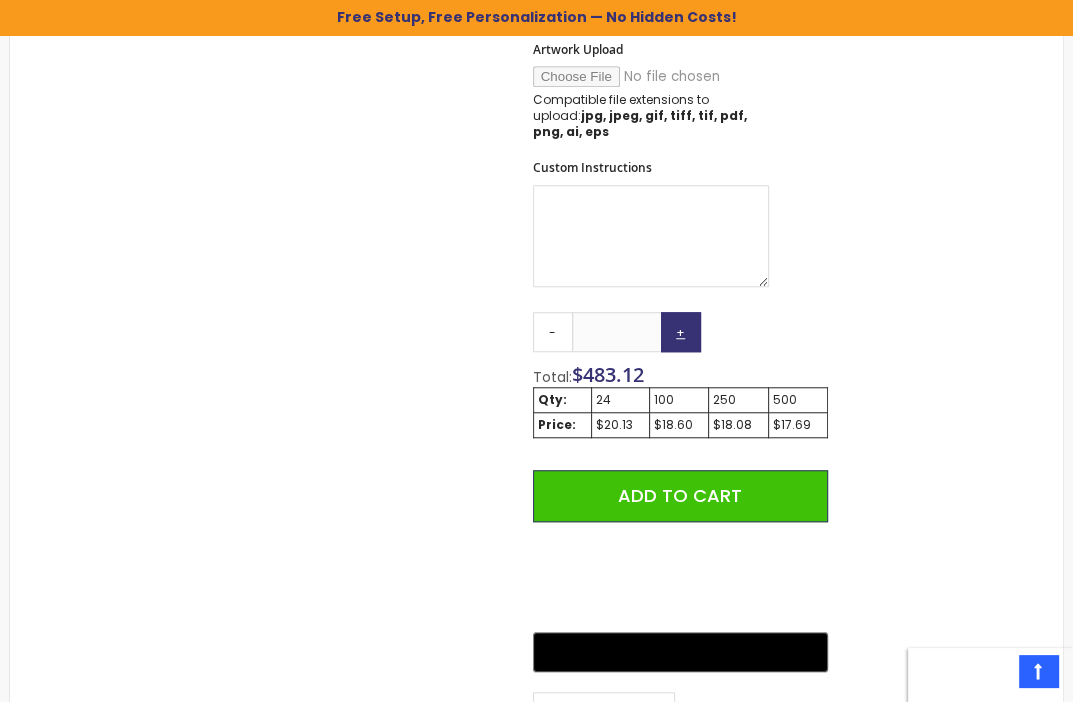 click on "+" at bounding box center [681, 332] 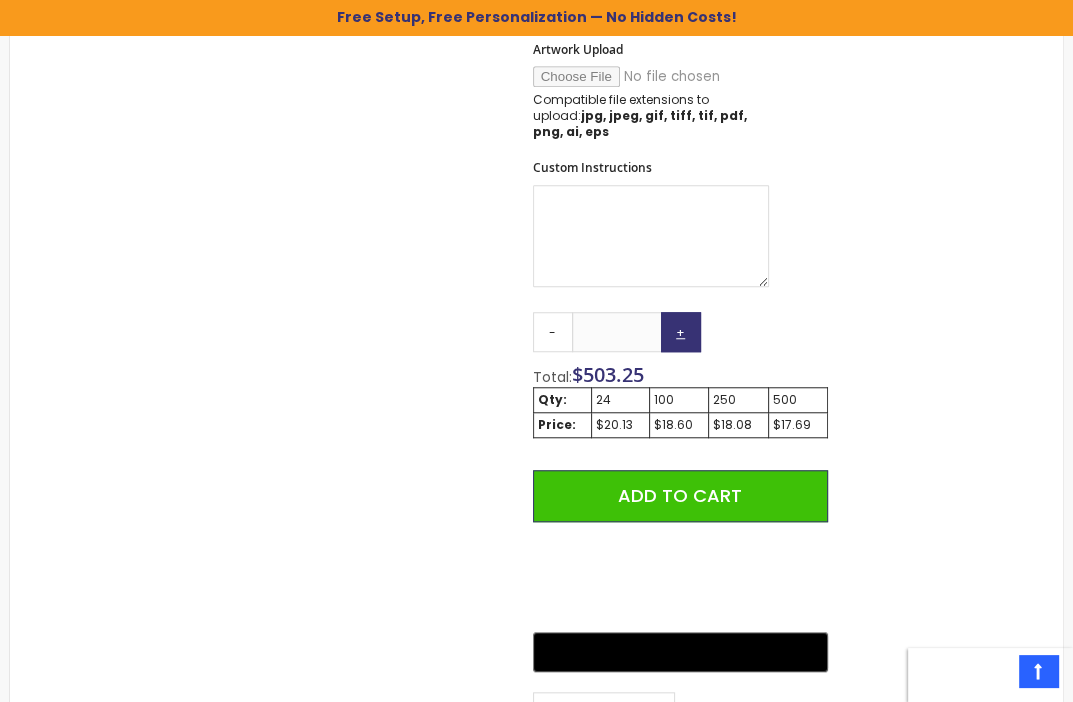 click on "+" at bounding box center (681, 332) 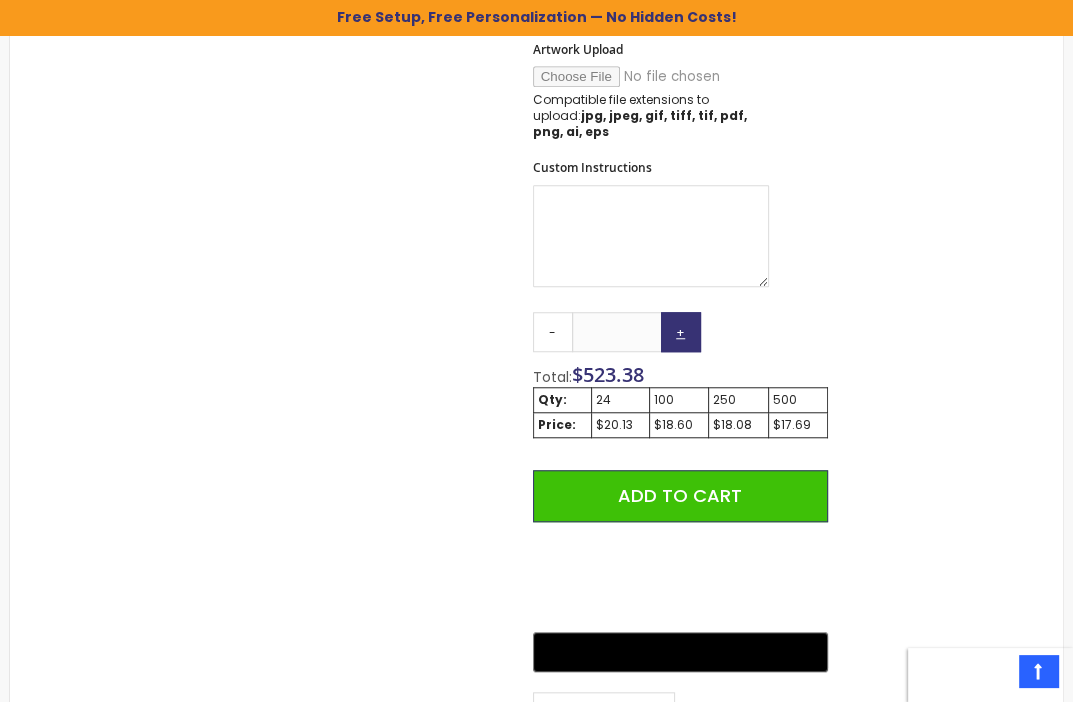 click on "+" at bounding box center [681, 332] 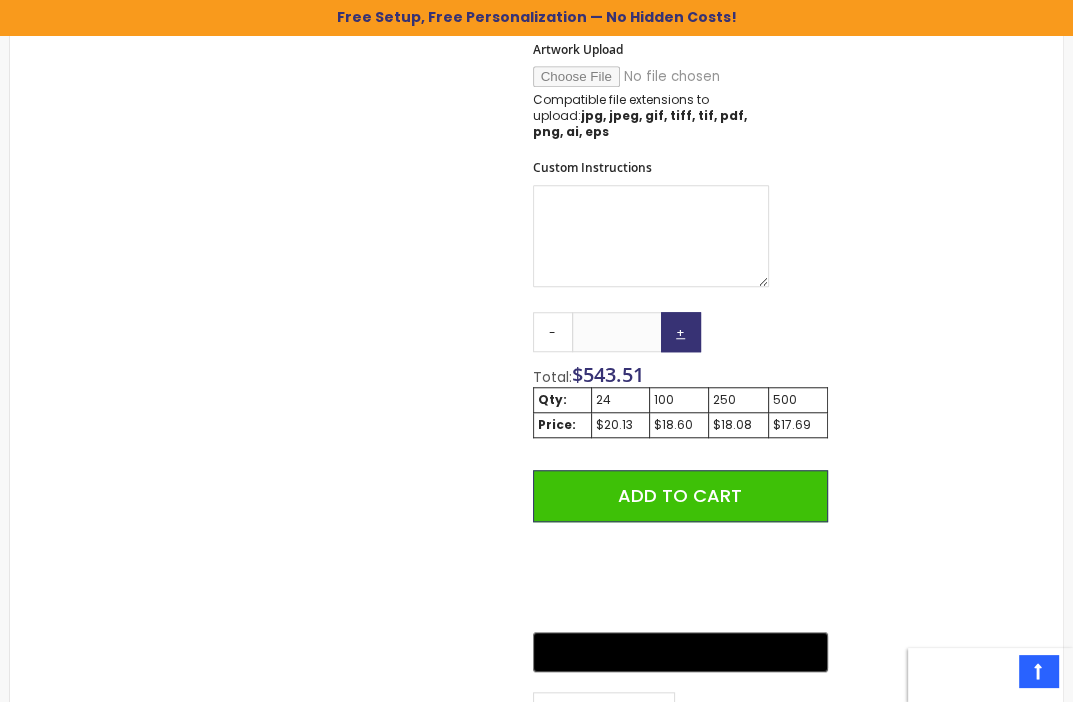 click on "+" at bounding box center [681, 332] 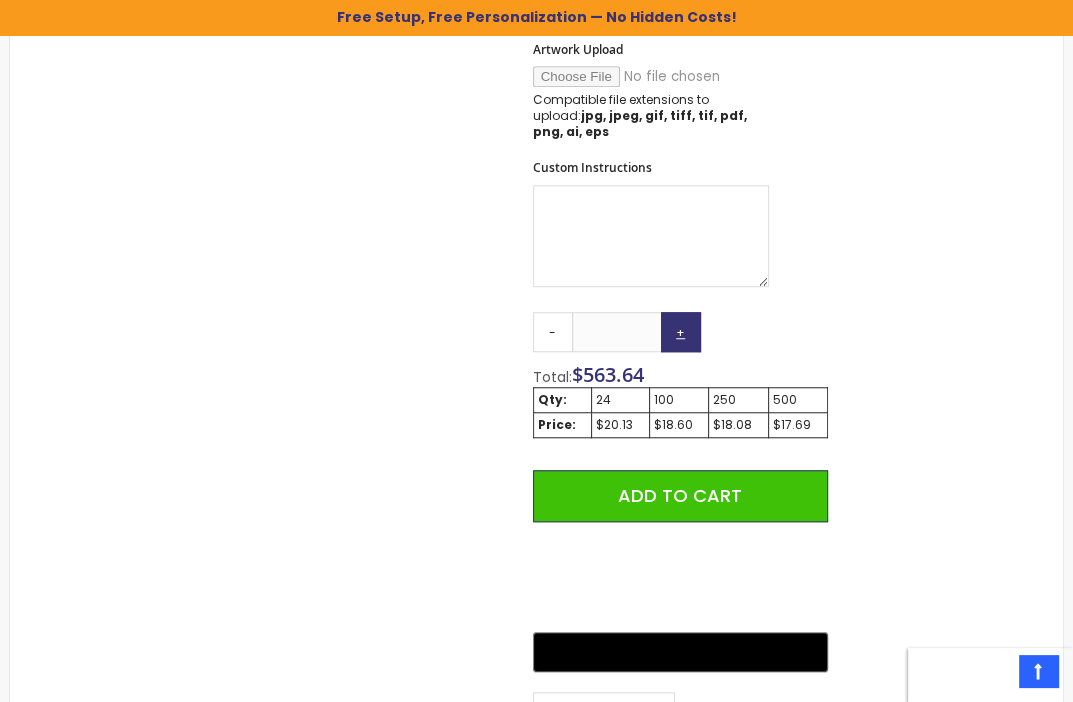 click on "+" at bounding box center (681, 332) 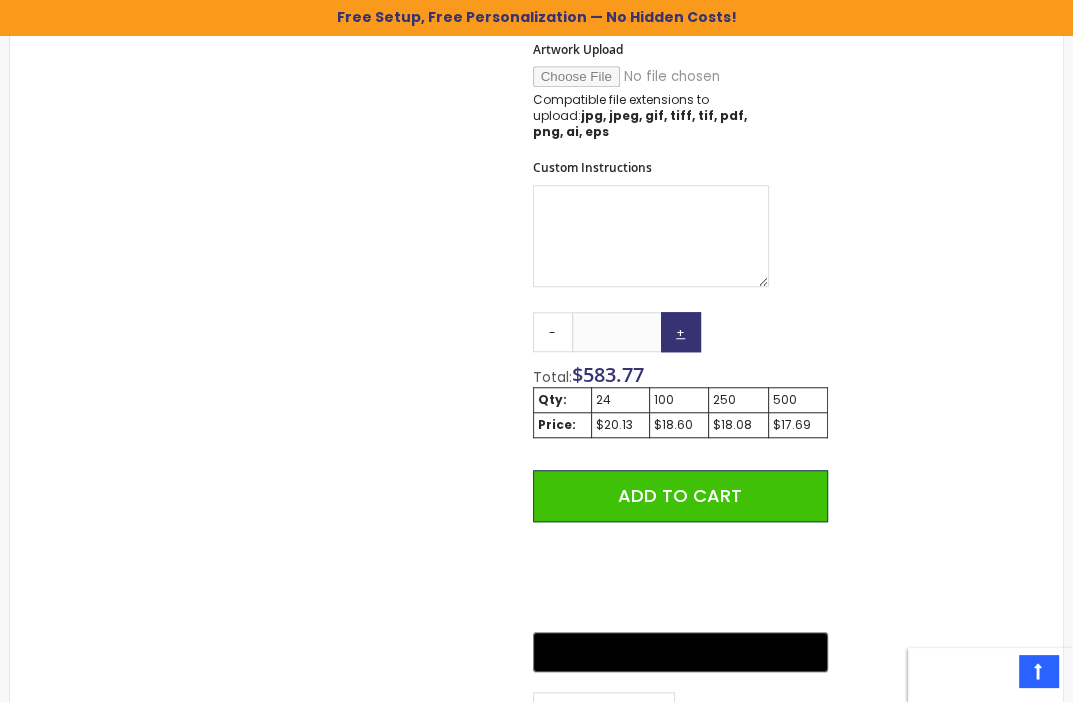 click on "+" at bounding box center (681, 332) 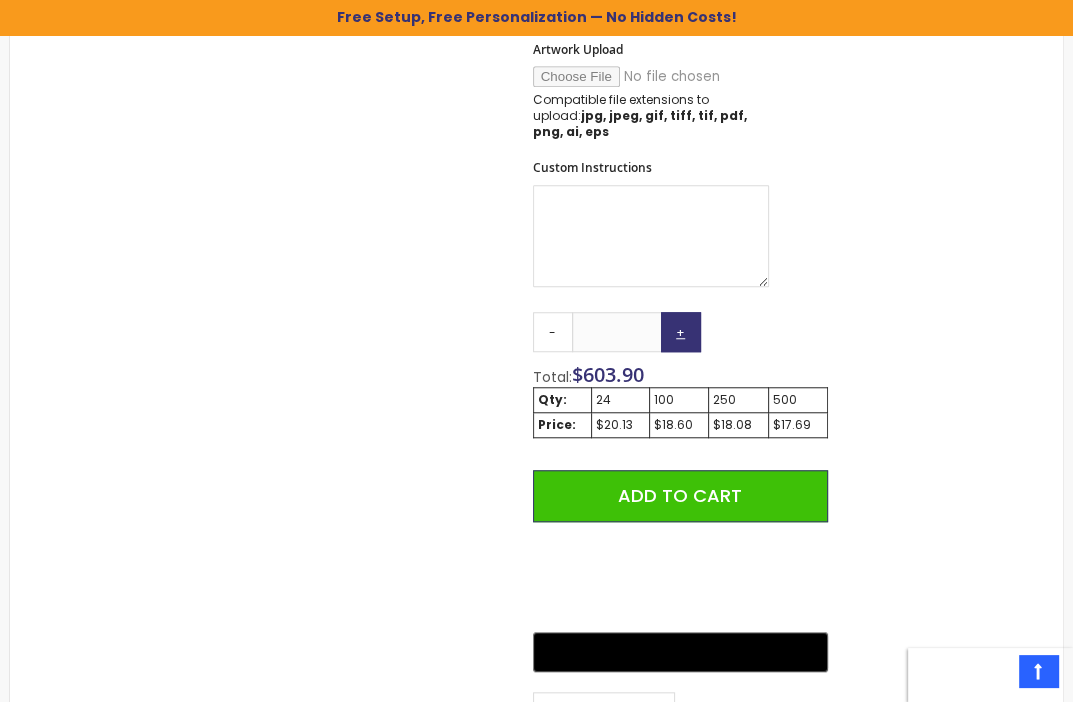 click on "+" at bounding box center (681, 332) 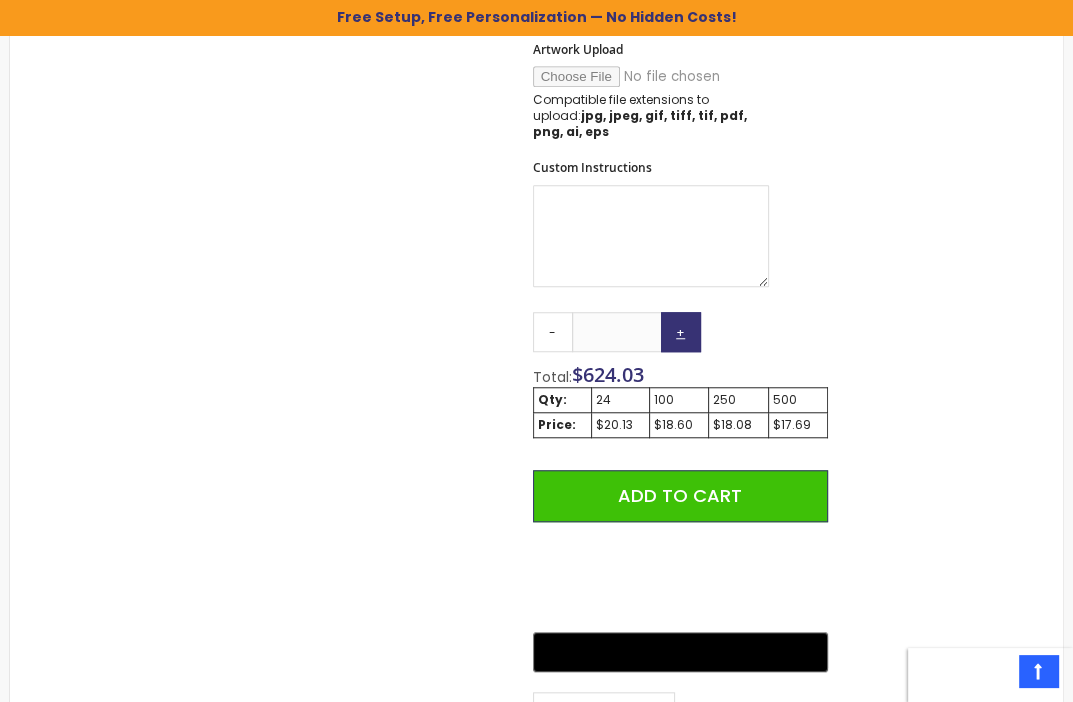 click on "+" at bounding box center (681, 332) 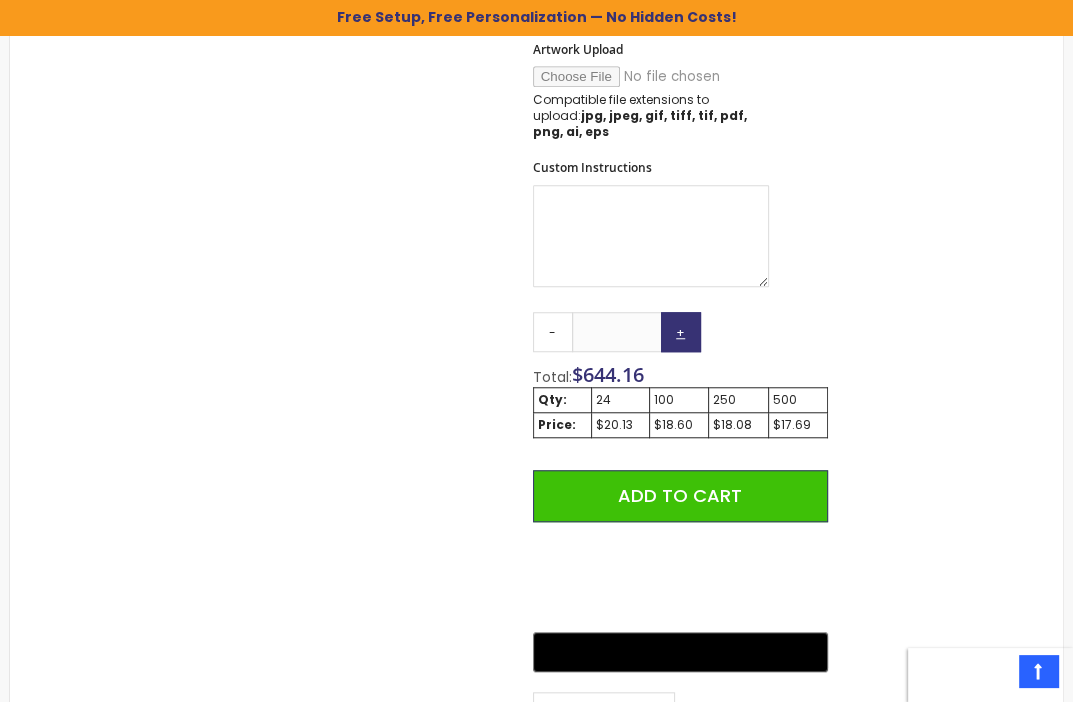 click on "+" at bounding box center [681, 332] 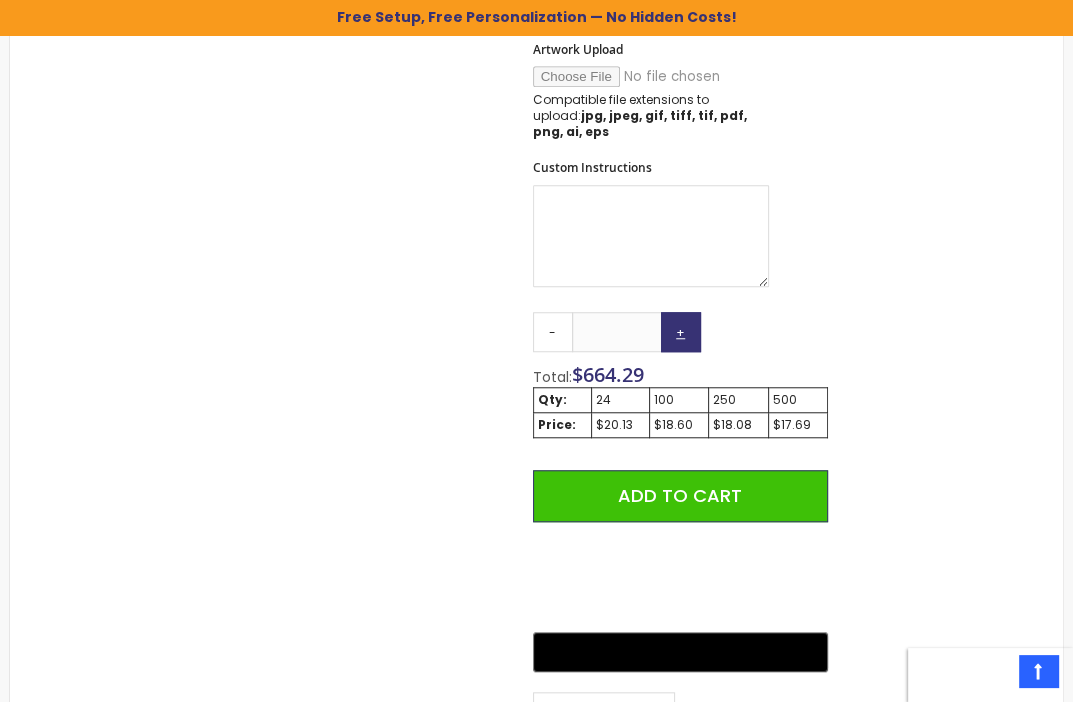 click on "+" at bounding box center (681, 332) 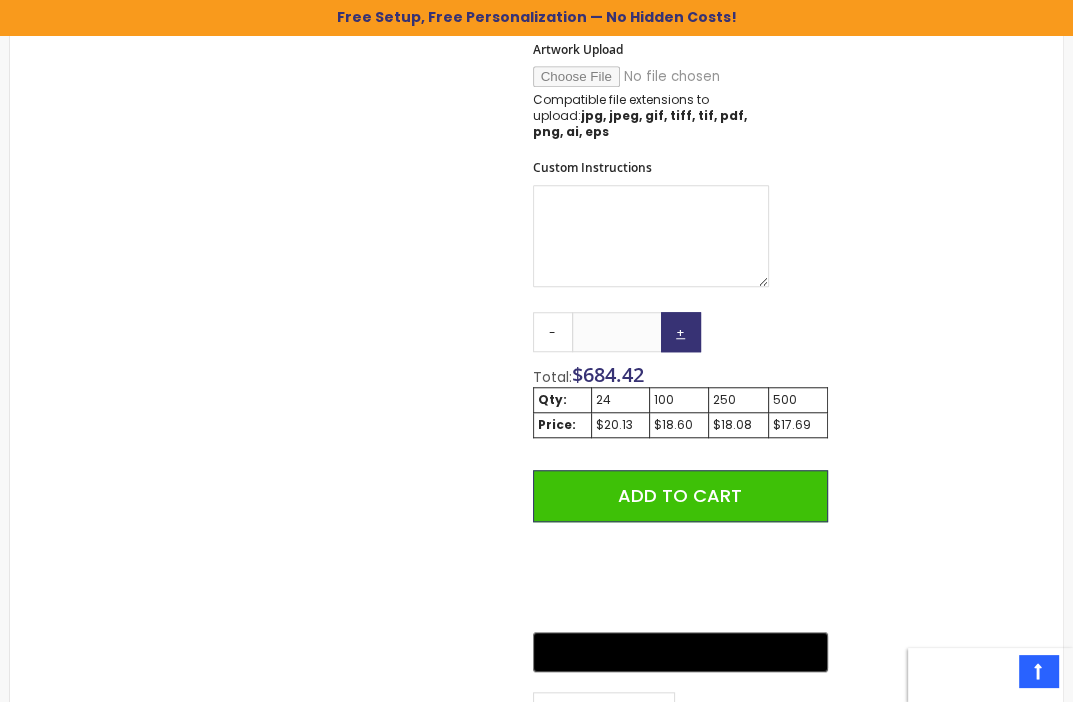 click on "+" at bounding box center [681, 332] 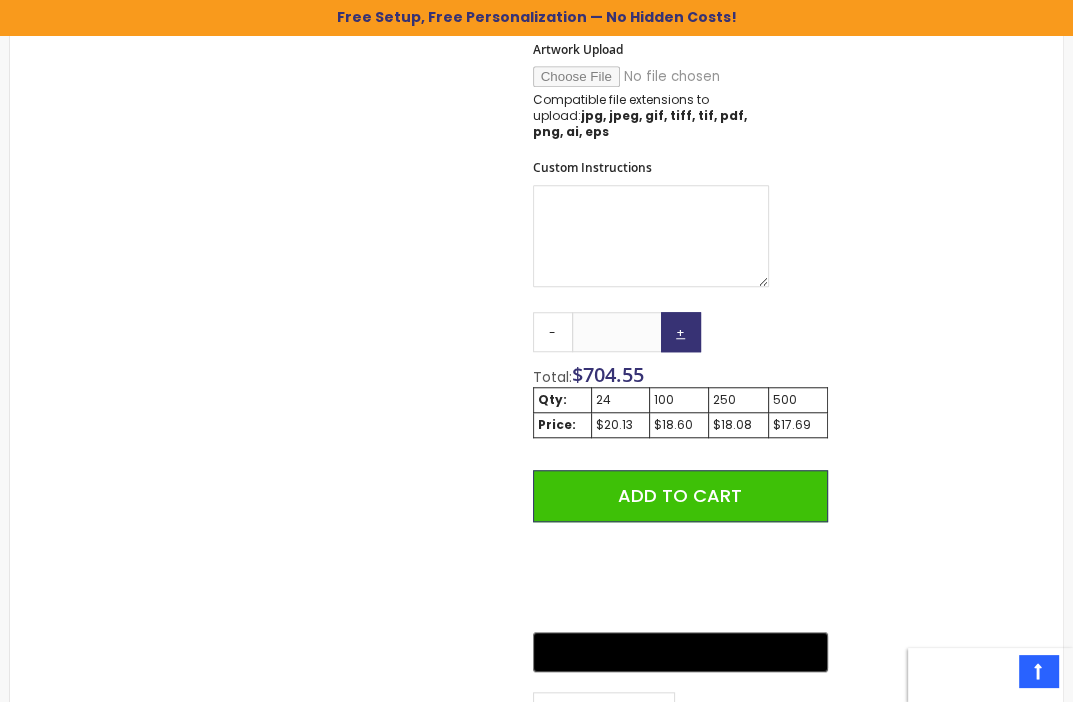 click on "+" at bounding box center [681, 332] 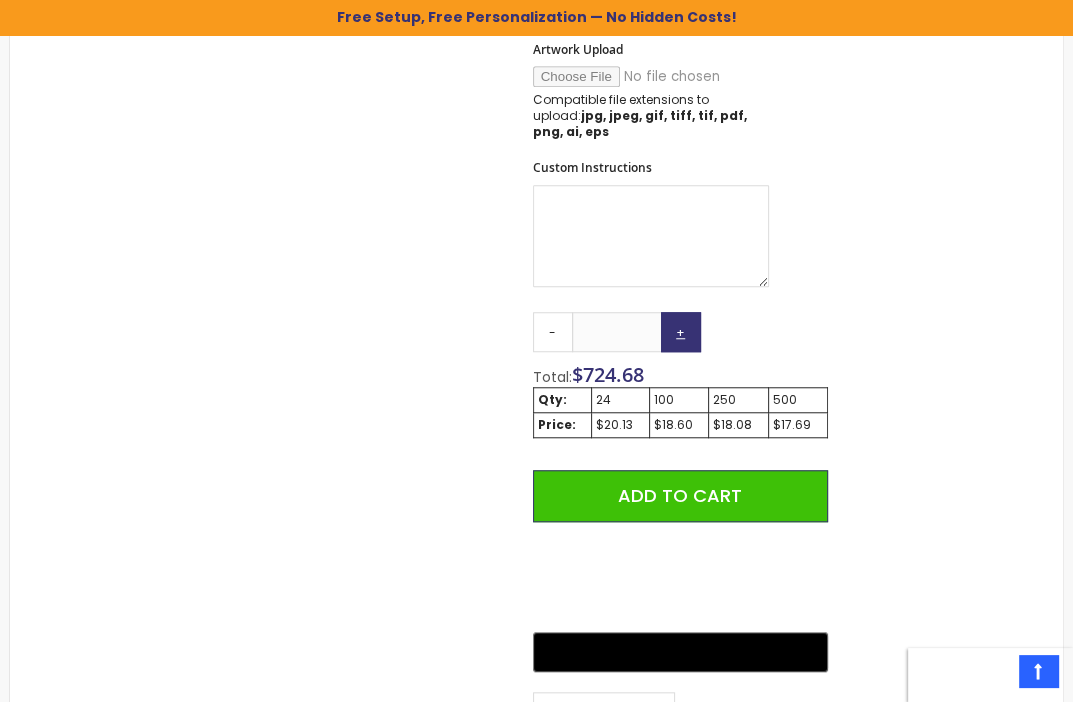click on "+" at bounding box center [681, 332] 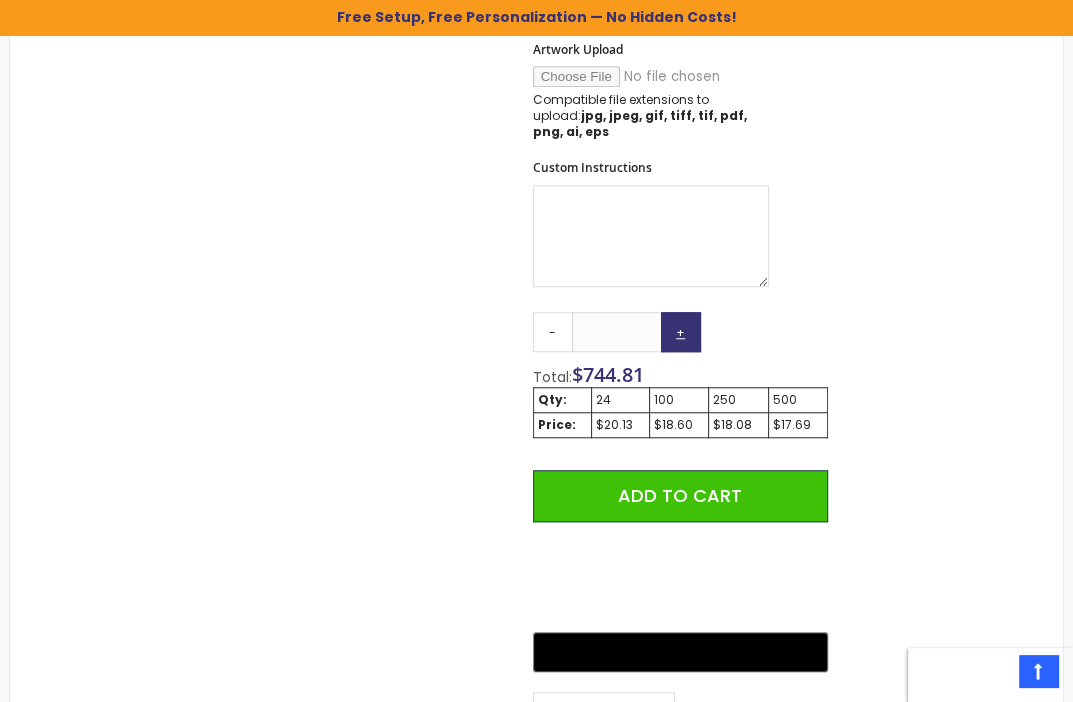 click on "+" at bounding box center [681, 332] 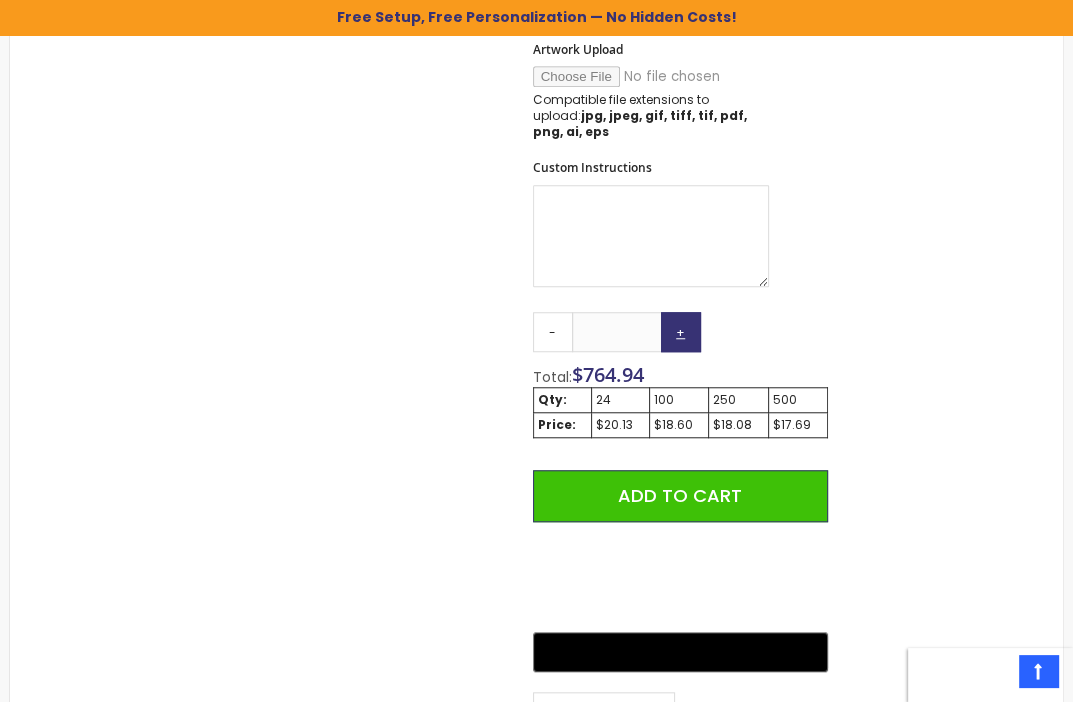 click on "+" at bounding box center [681, 332] 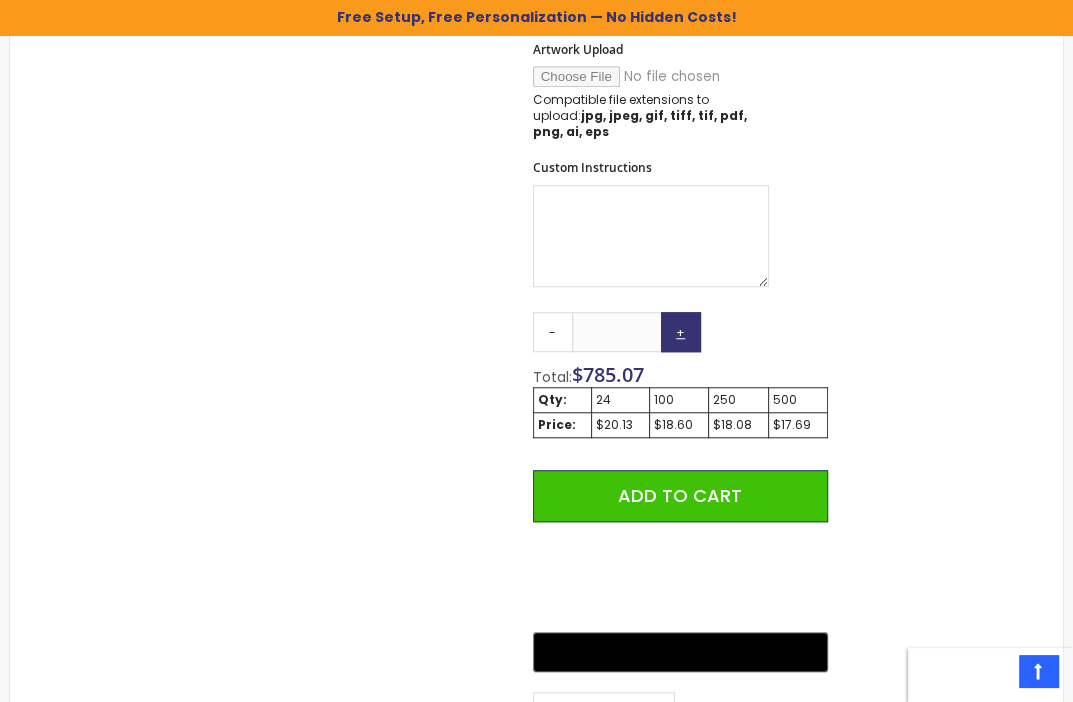 click on "+" at bounding box center (681, 332) 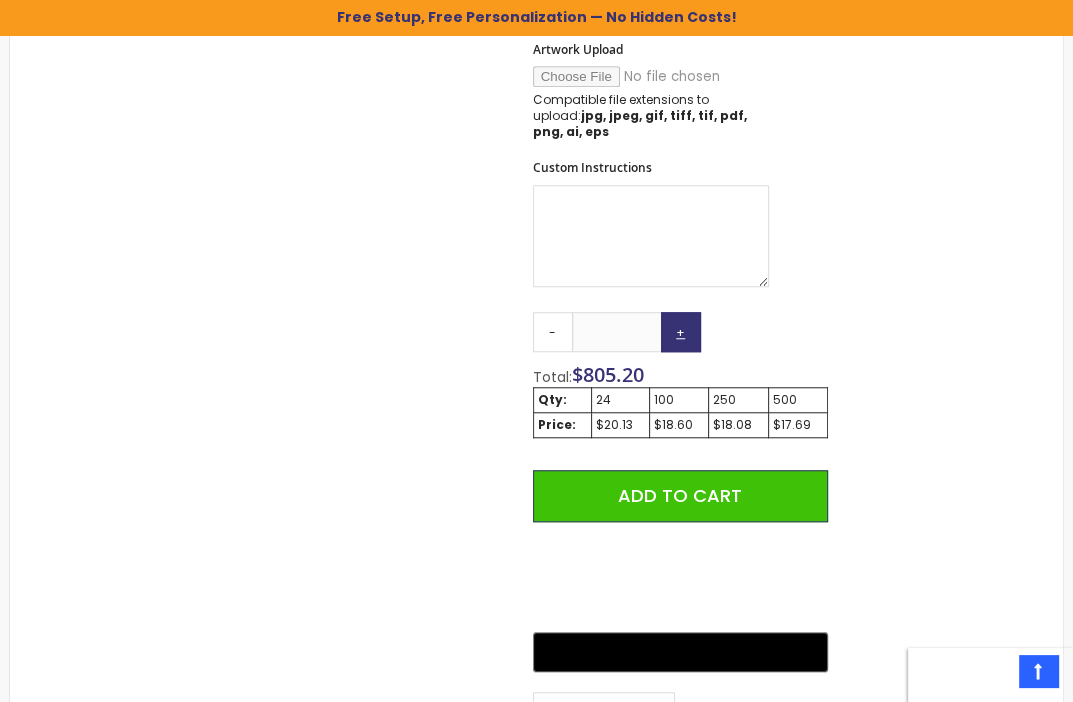 click on "+" at bounding box center [681, 332] 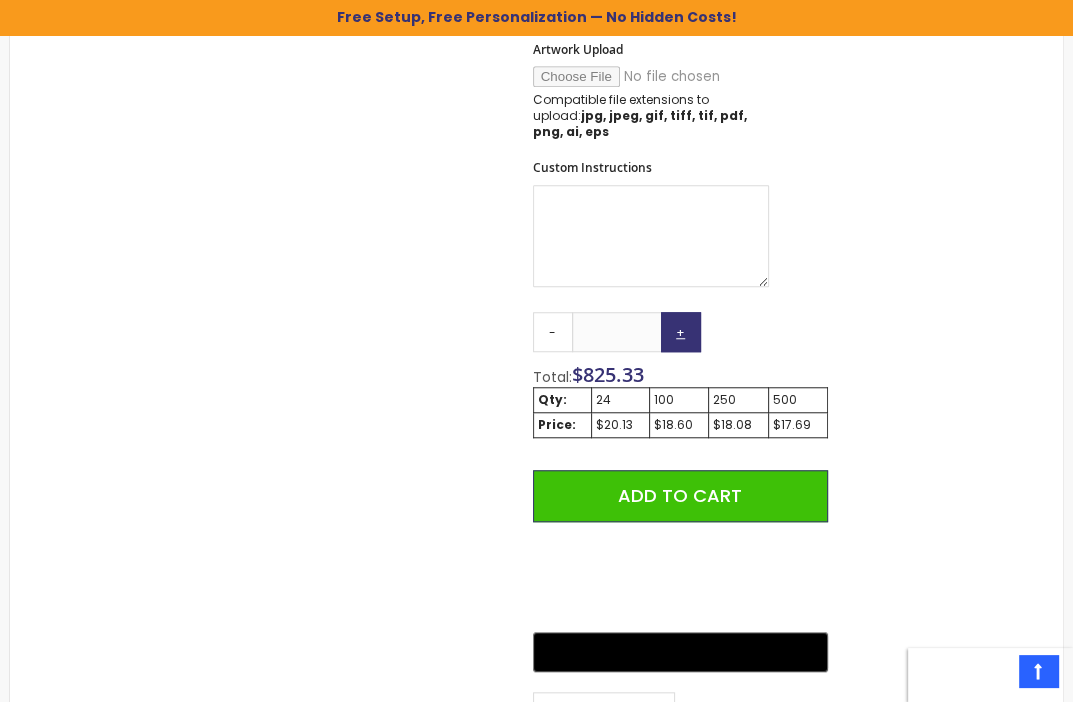 click on "+" at bounding box center (681, 332) 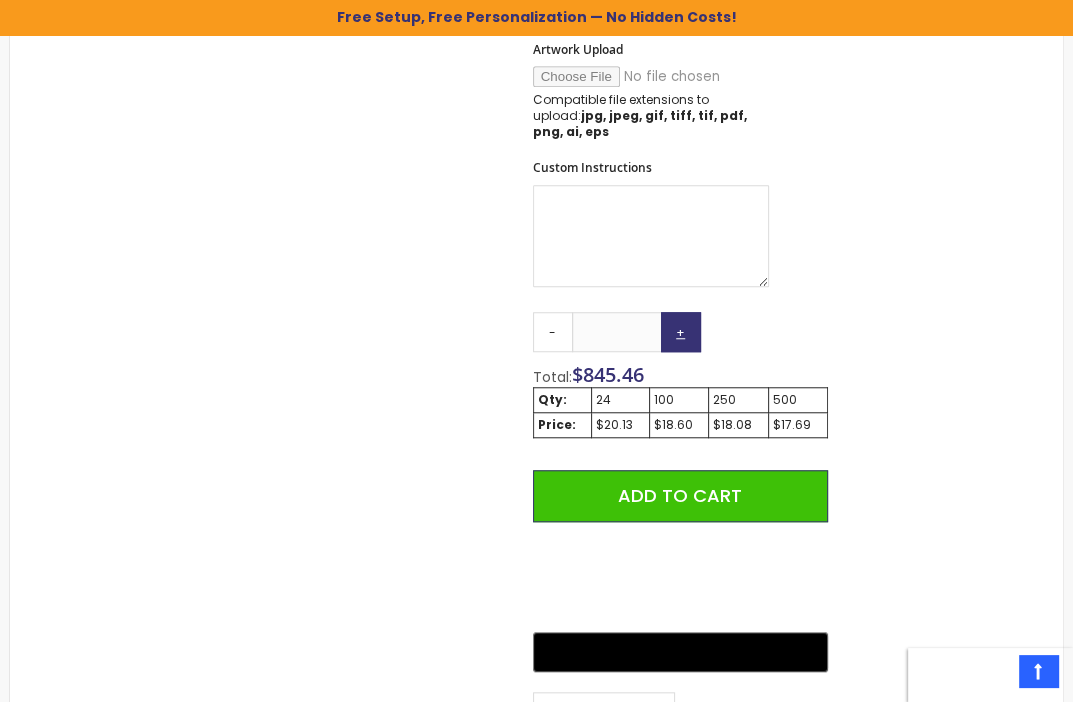 click on "+" at bounding box center [681, 332] 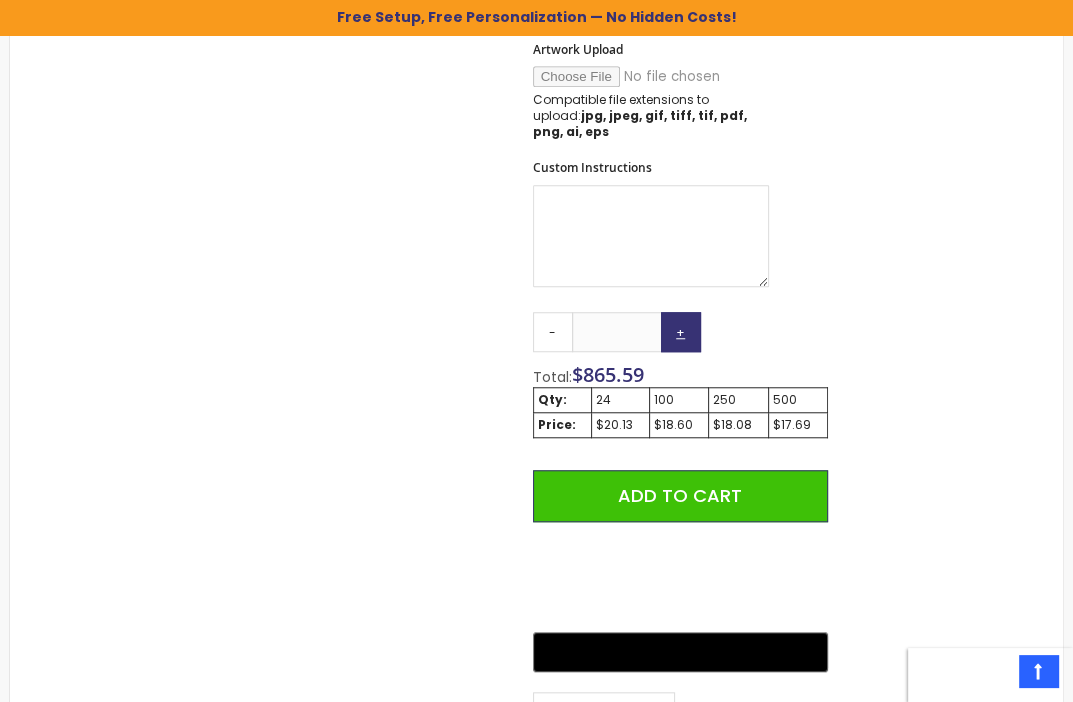 click on "+" at bounding box center [681, 332] 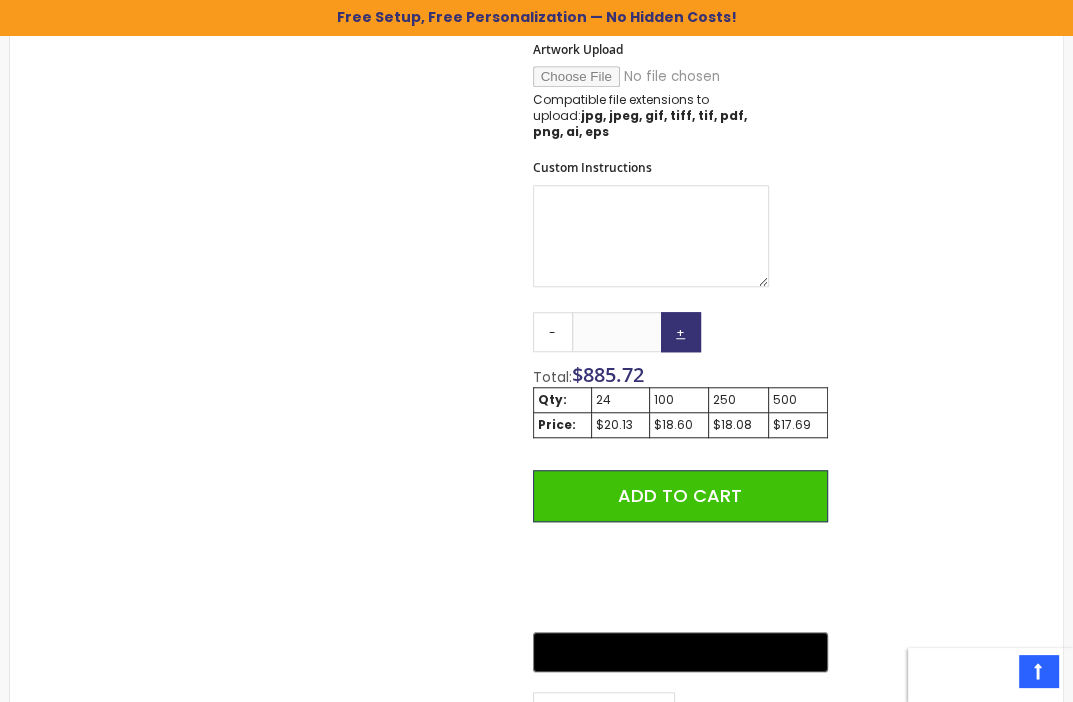 click on "+" at bounding box center (681, 332) 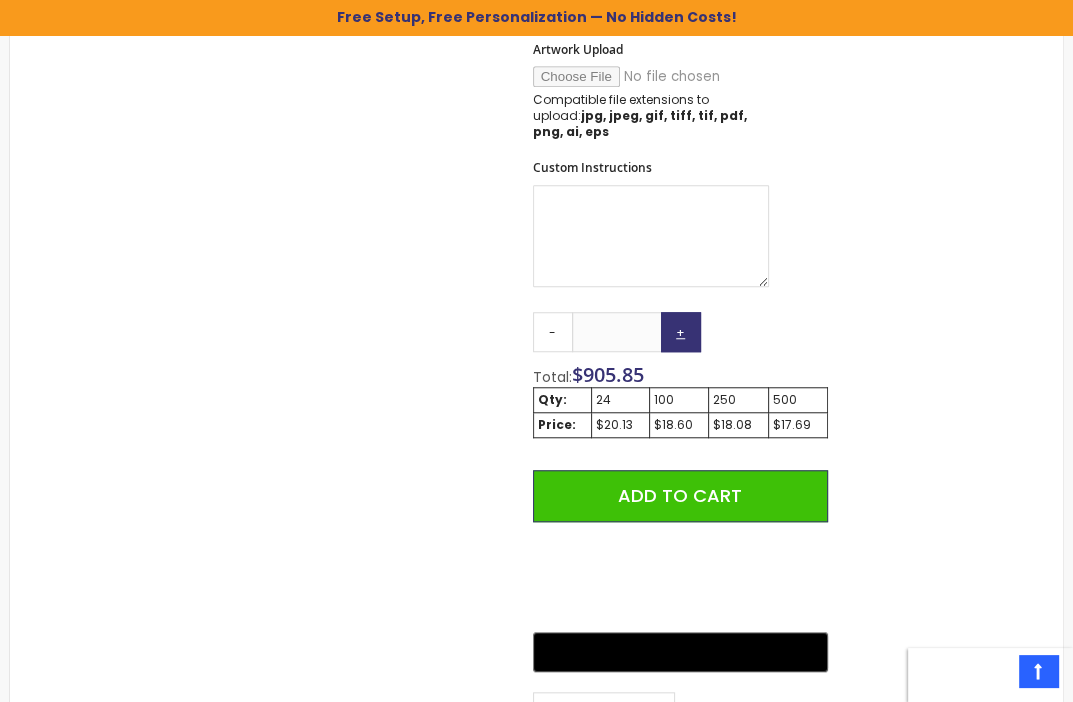 click on "+" at bounding box center (681, 332) 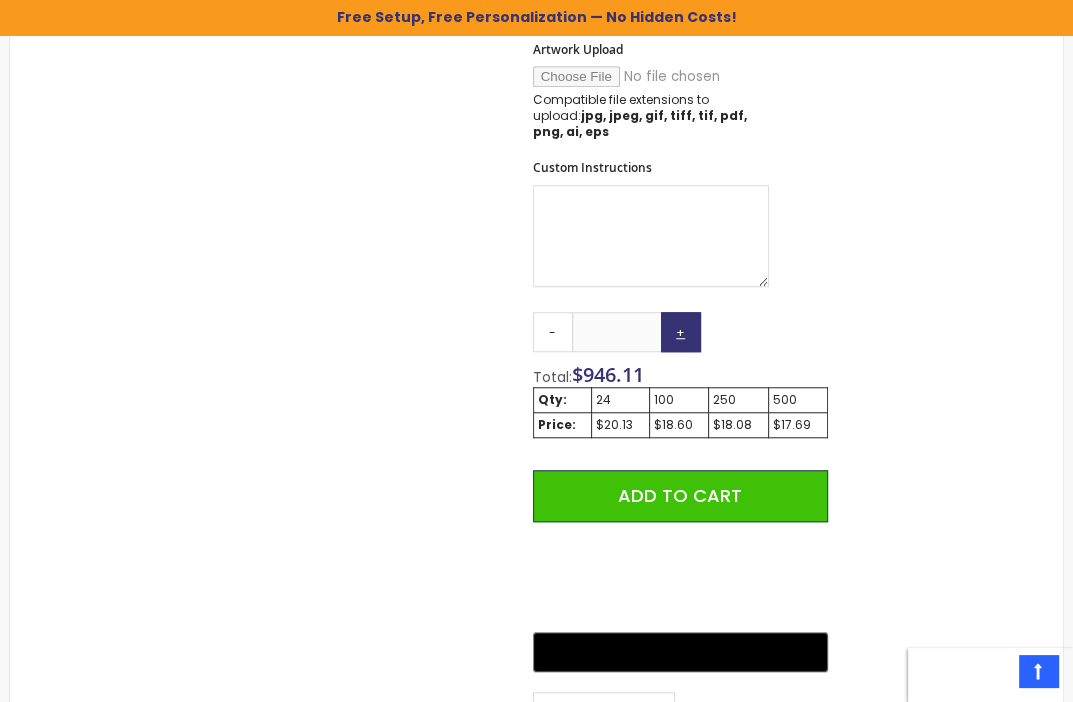 click on "+" at bounding box center (681, 332) 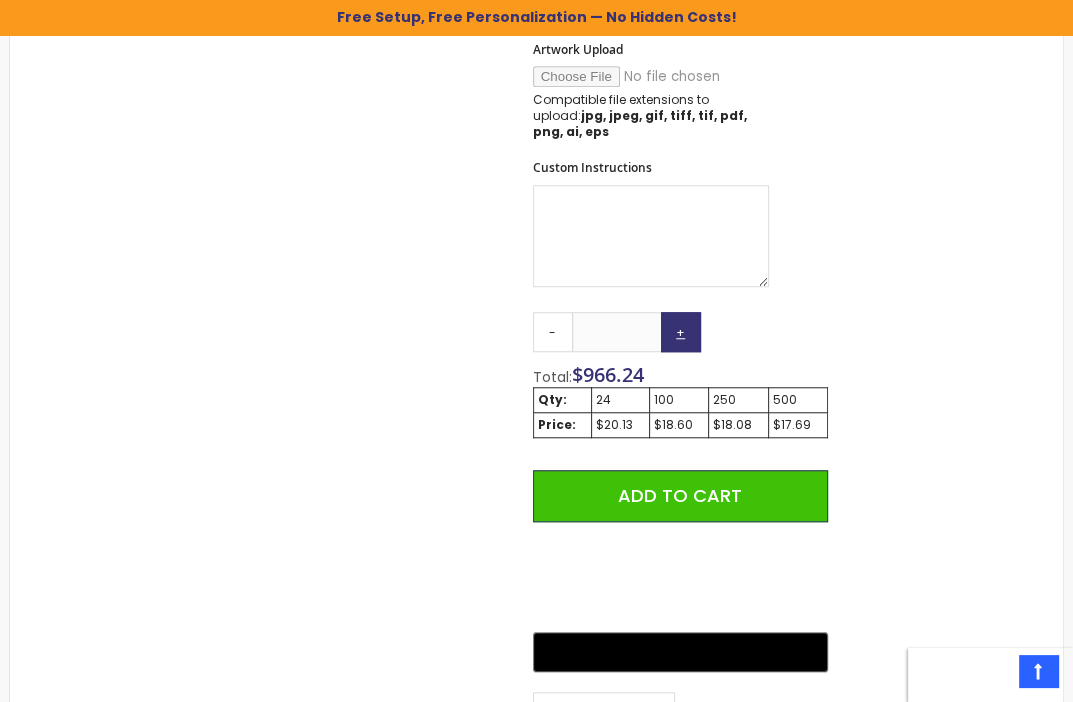 click on "+" at bounding box center [681, 332] 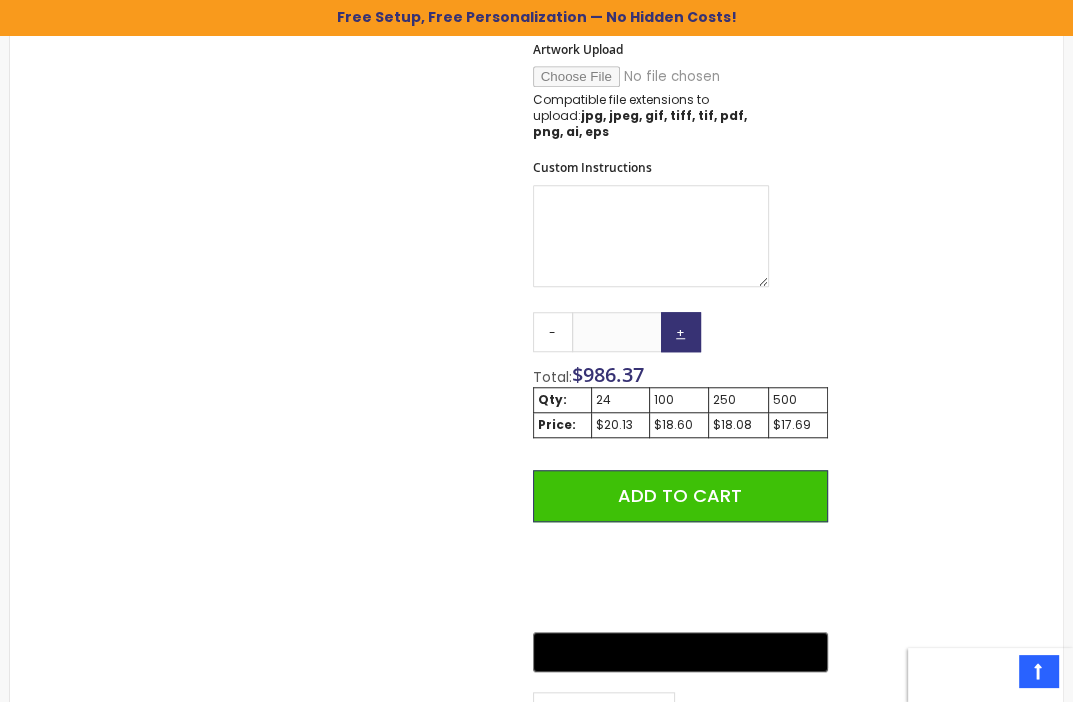 click on "+" at bounding box center (681, 332) 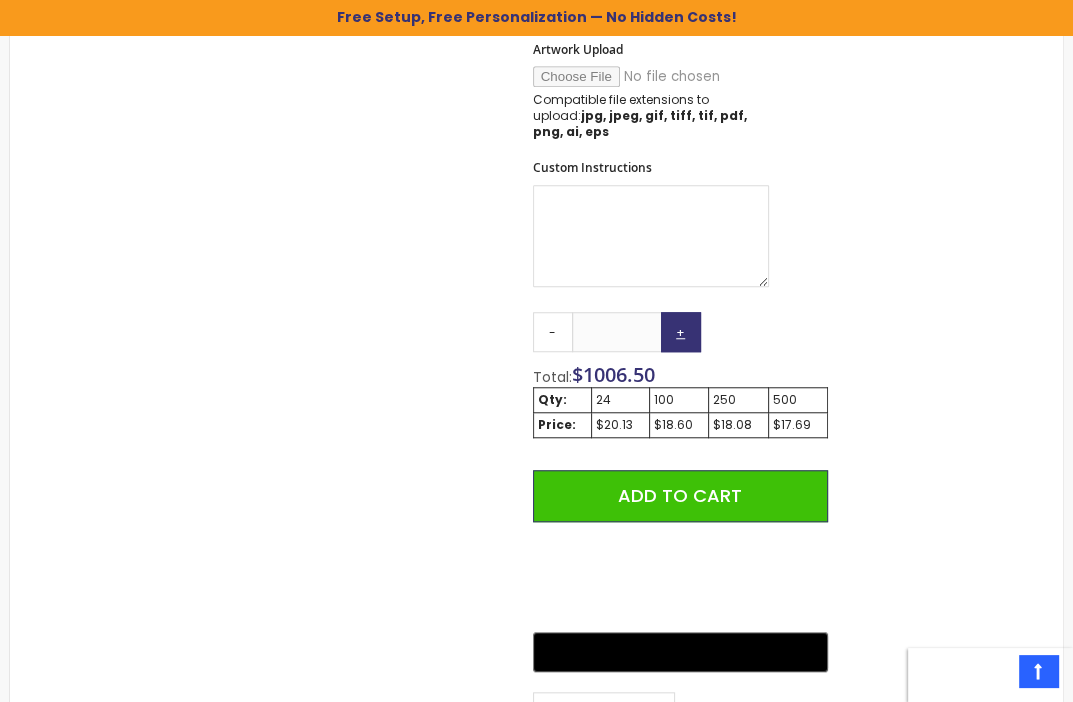 click on "+" at bounding box center [681, 332] 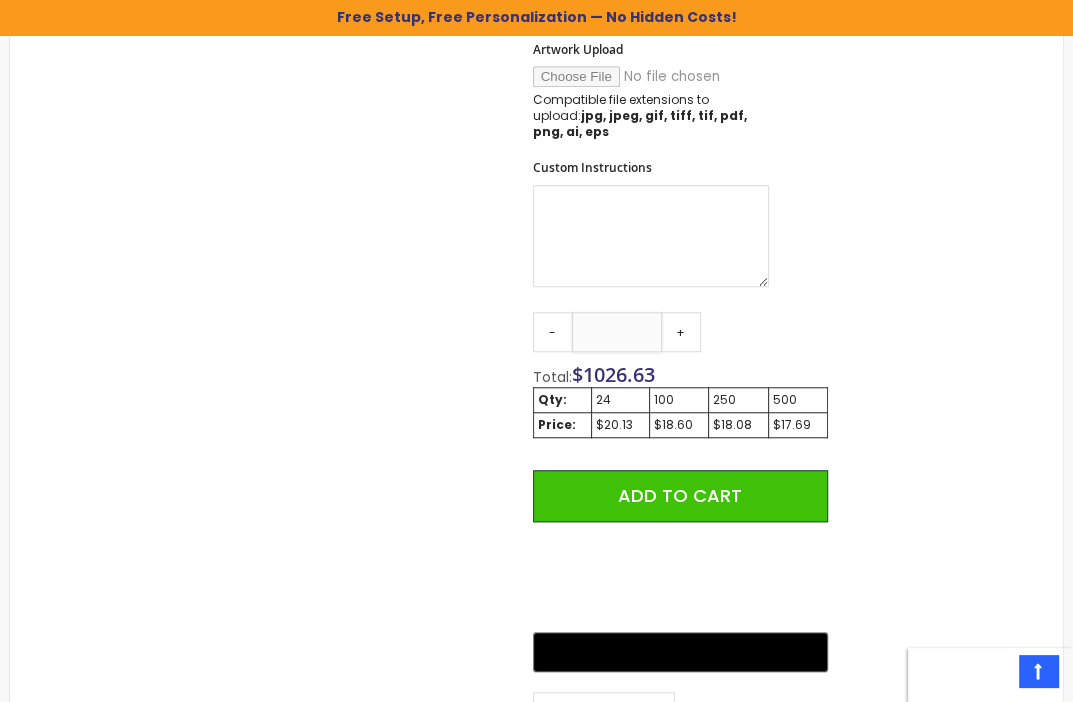 drag, startPoint x: 632, startPoint y: 323, endPoint x: 573, endPoint y: 333, distance: 59.841457 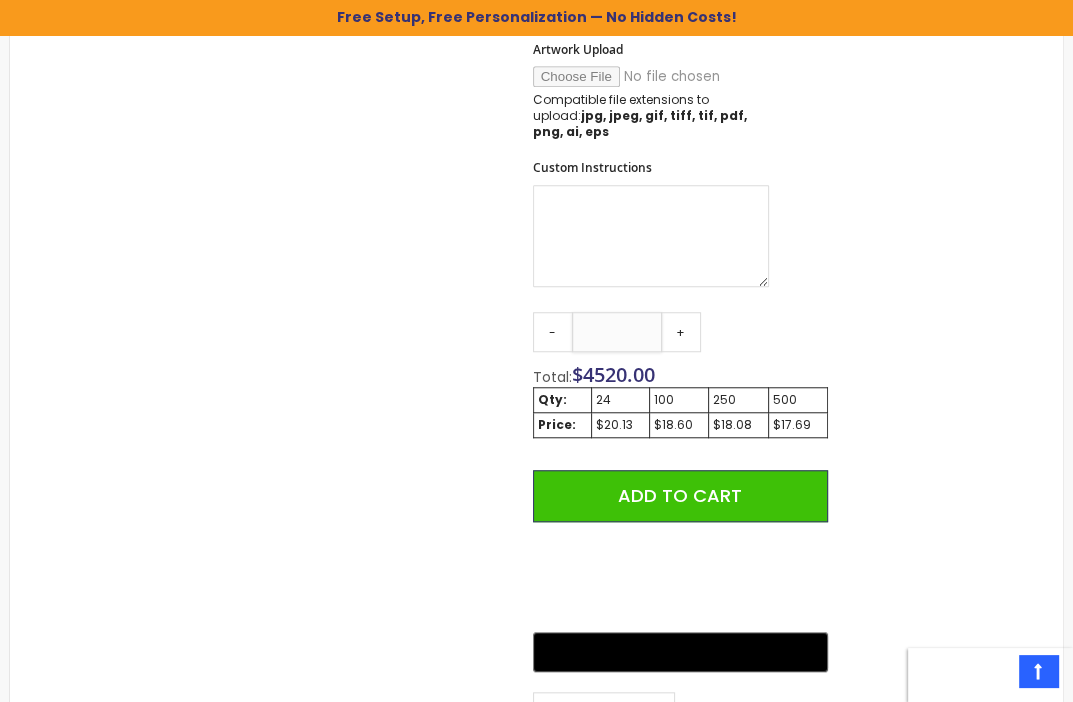 type on "***" 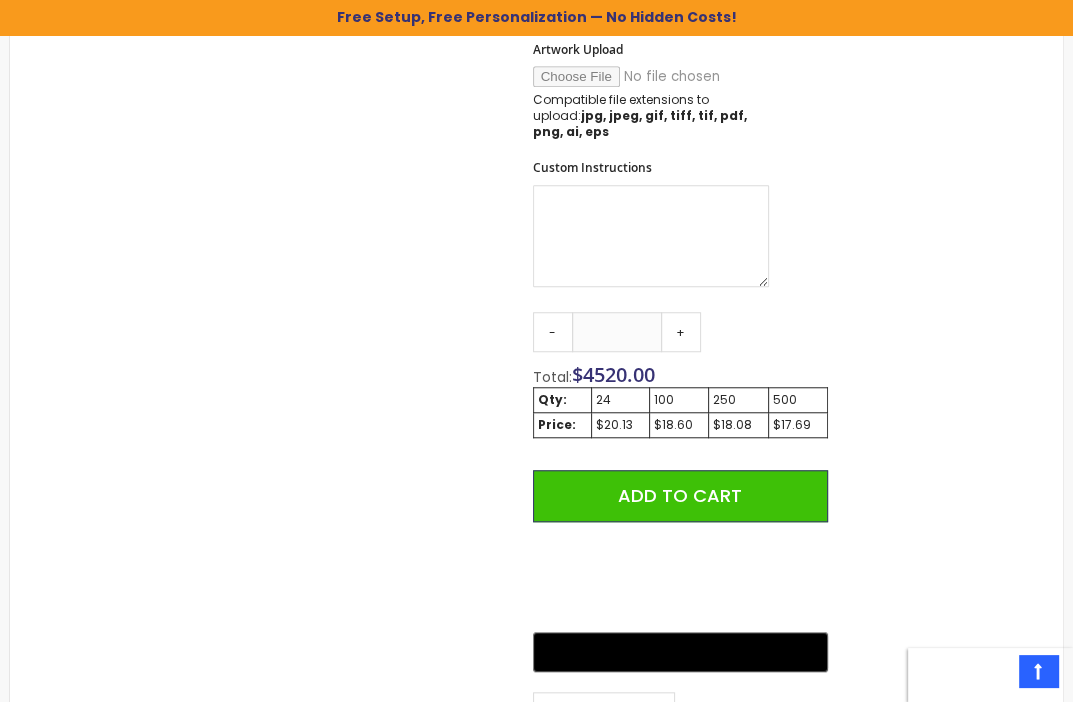 click on "Qty
-
***
+
Total:  $ 4520.00
Qty:
24
100
250
500
Price:
$20.13
$18.60
$18.08
$17.69
Add to Cart
@import url(//fonts.googleapis.com/css?family=Google+Sans_old:500) ••••••" at bounding box center [680, 495] 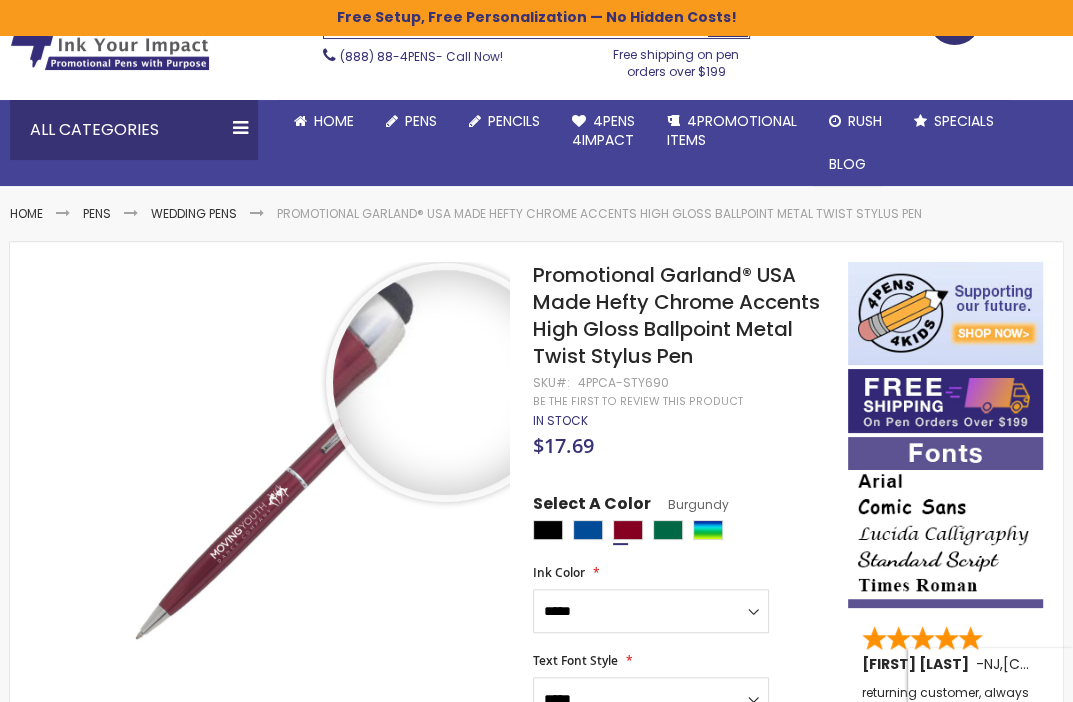 scroll, scrollTop: 0, scrollLeft: 0, axis: both 